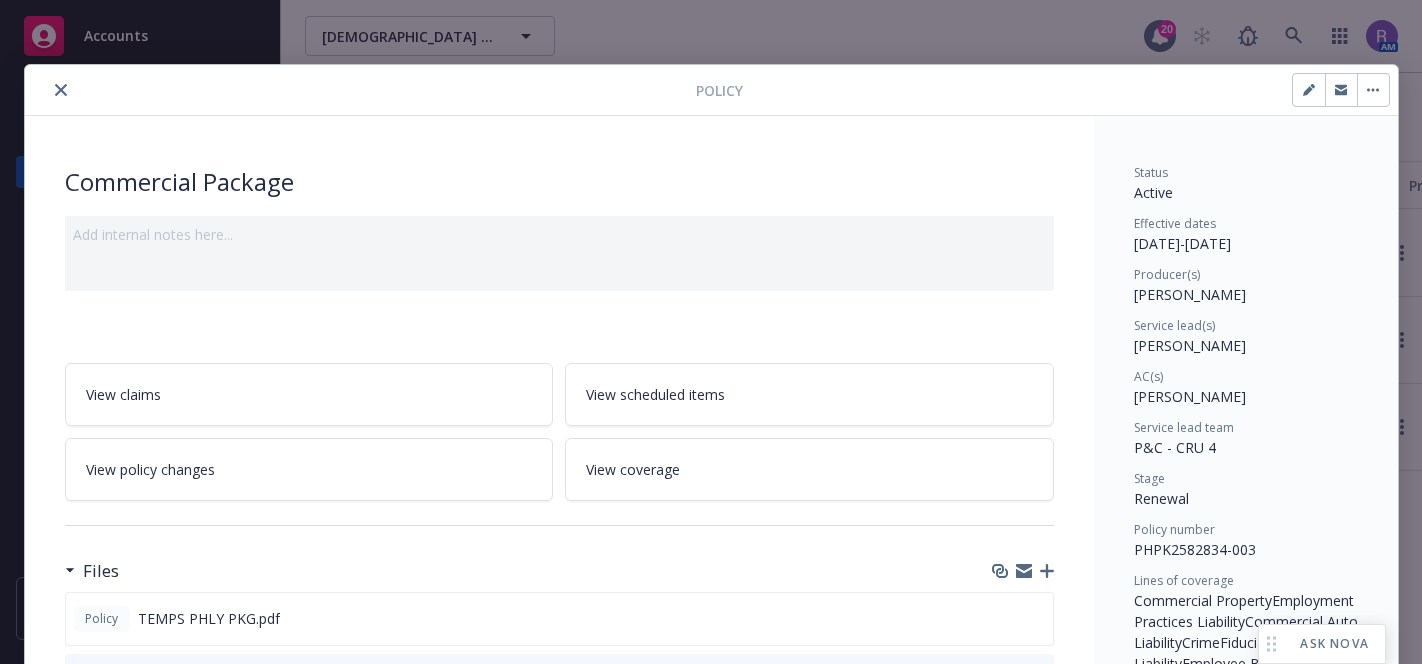 scroll, scrollTop: 0, scrollLeft: 0, axis: both 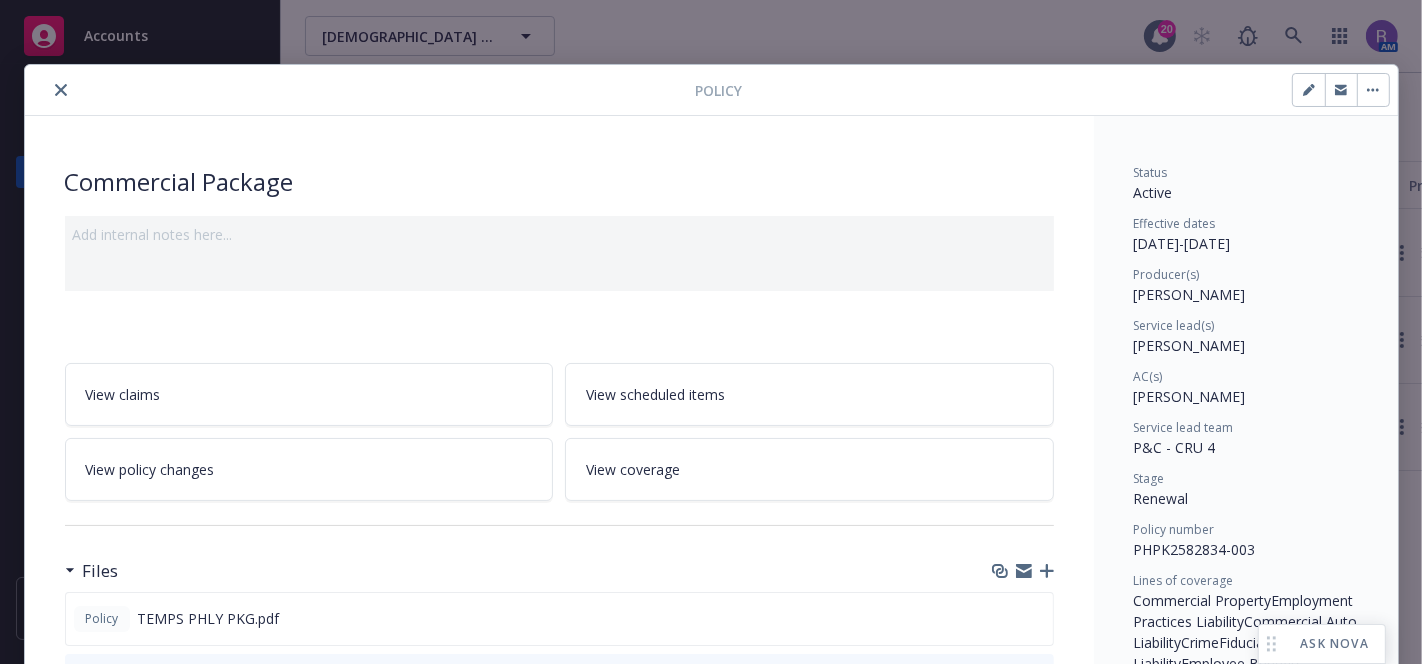 click at bounding box center [364, 90] 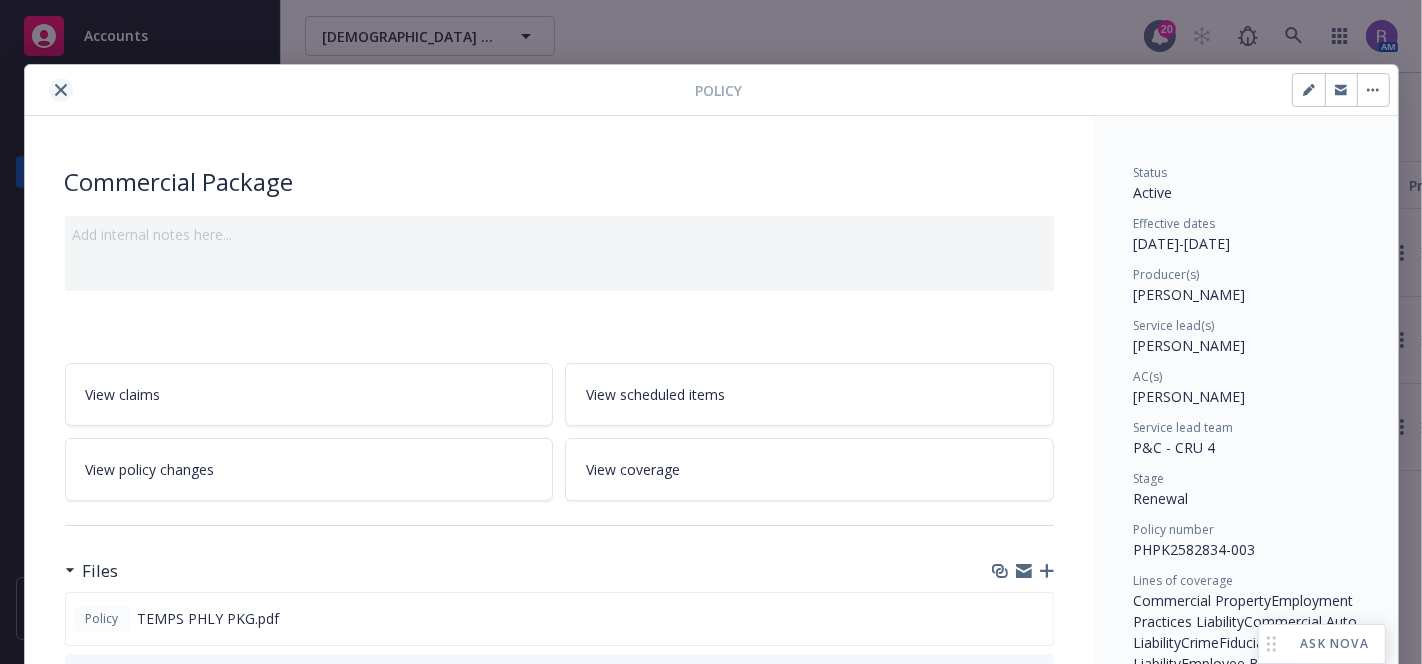 click 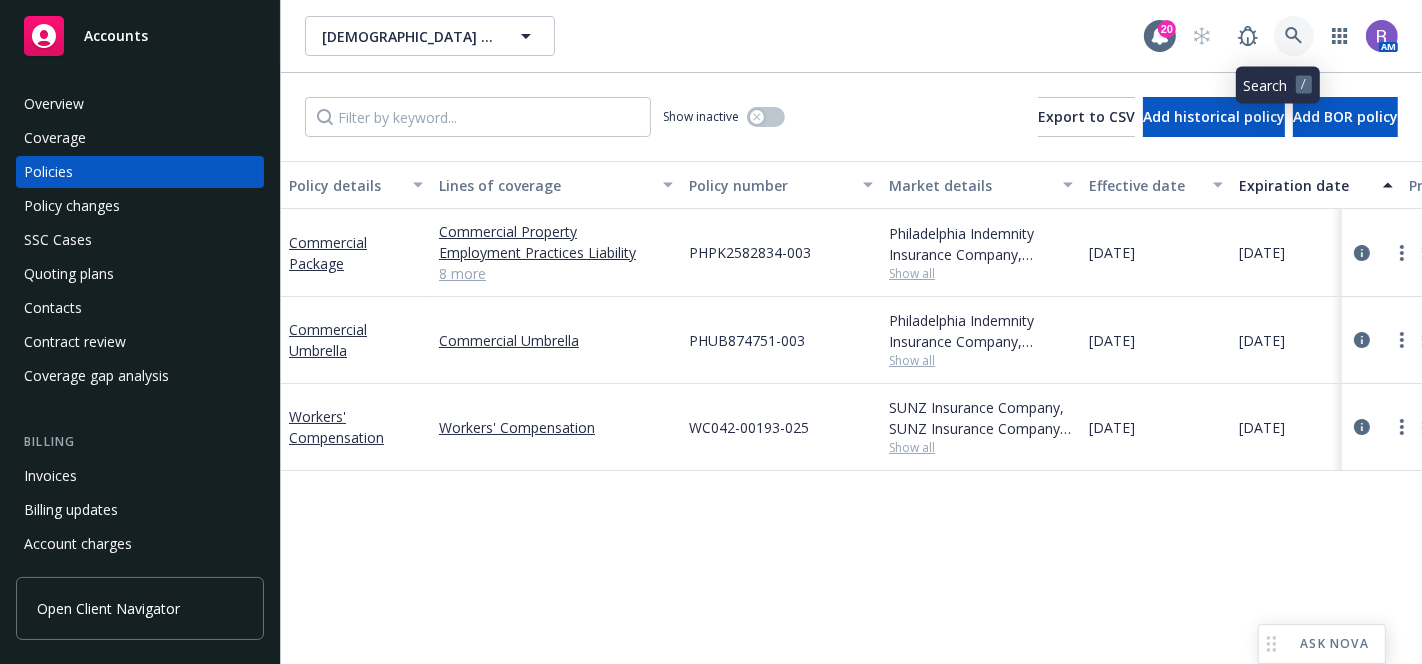 click 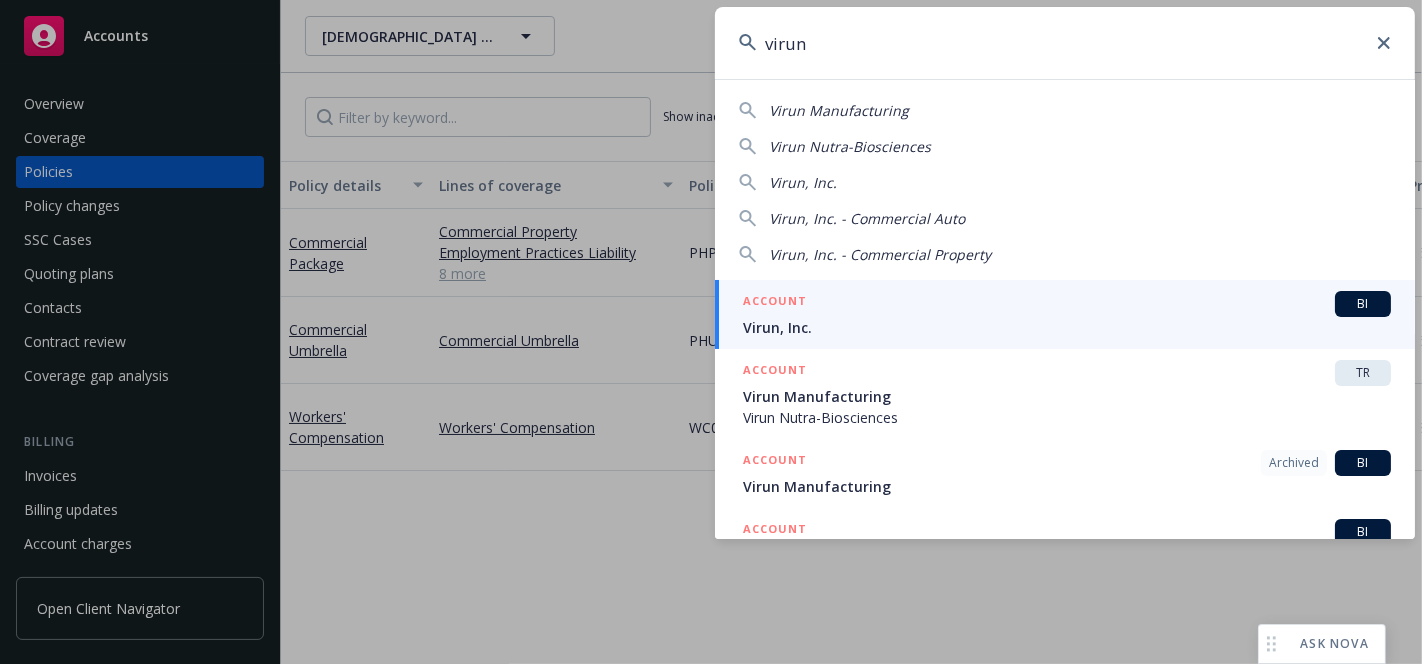 type on "virun" 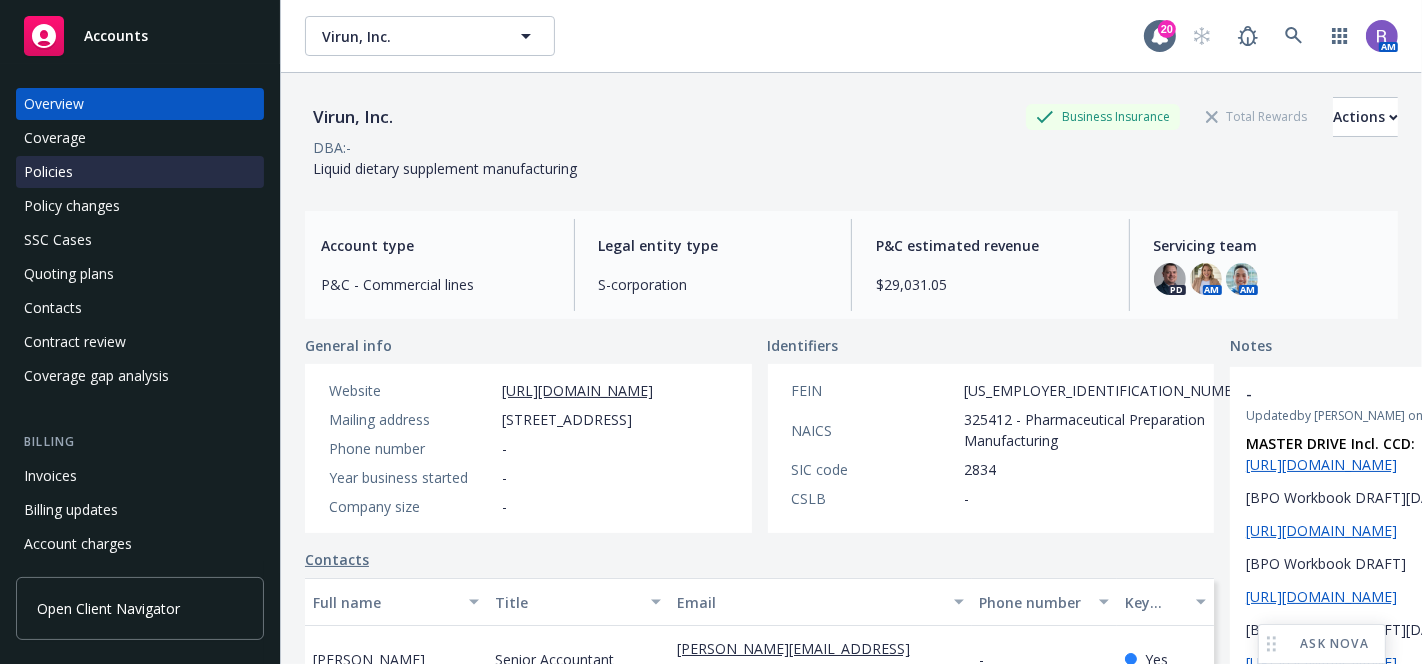 click on "Policies" at bounding box center (48, 172) 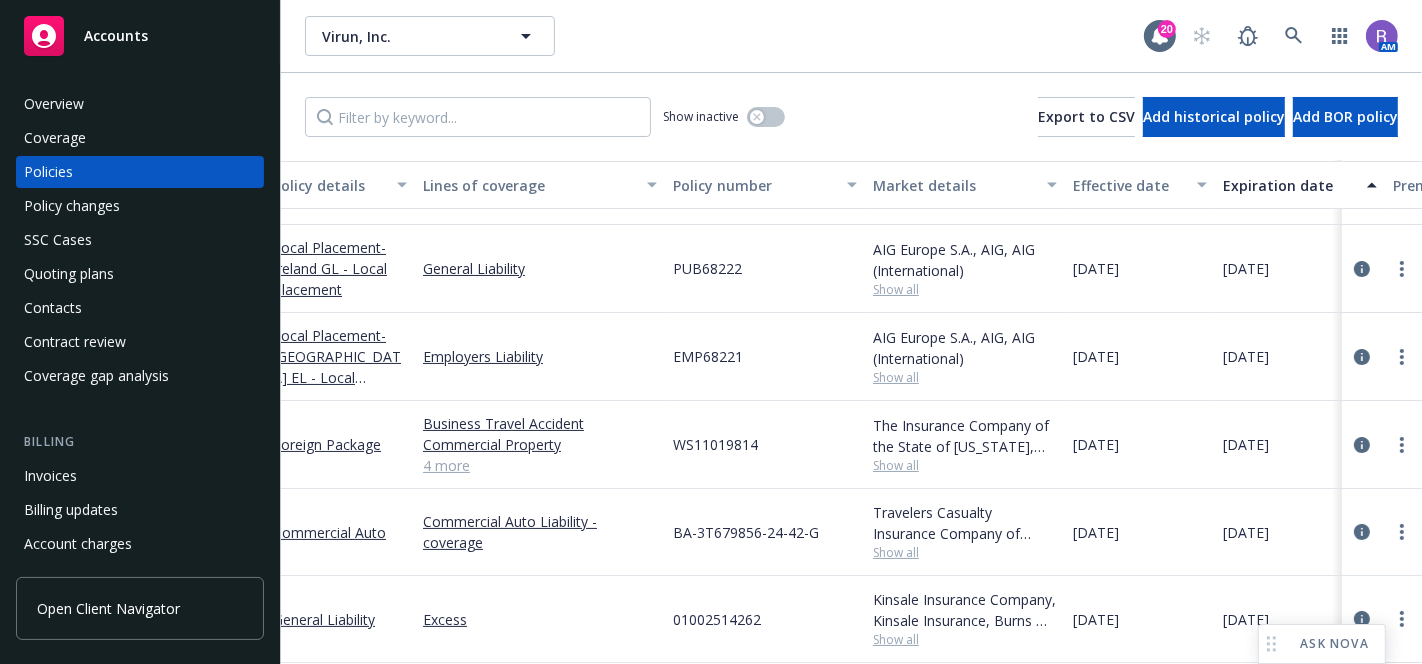 scroll, scrollTop: 0, scrollLeft: 0, axis: both 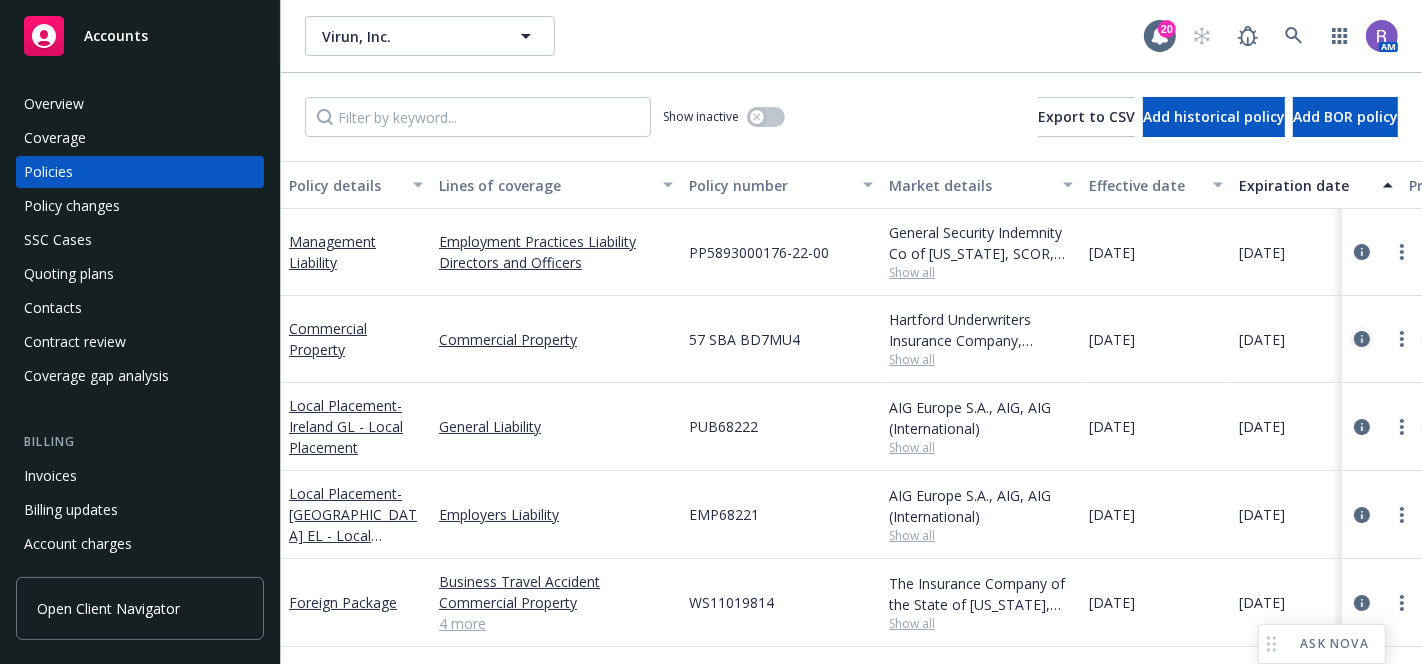 click 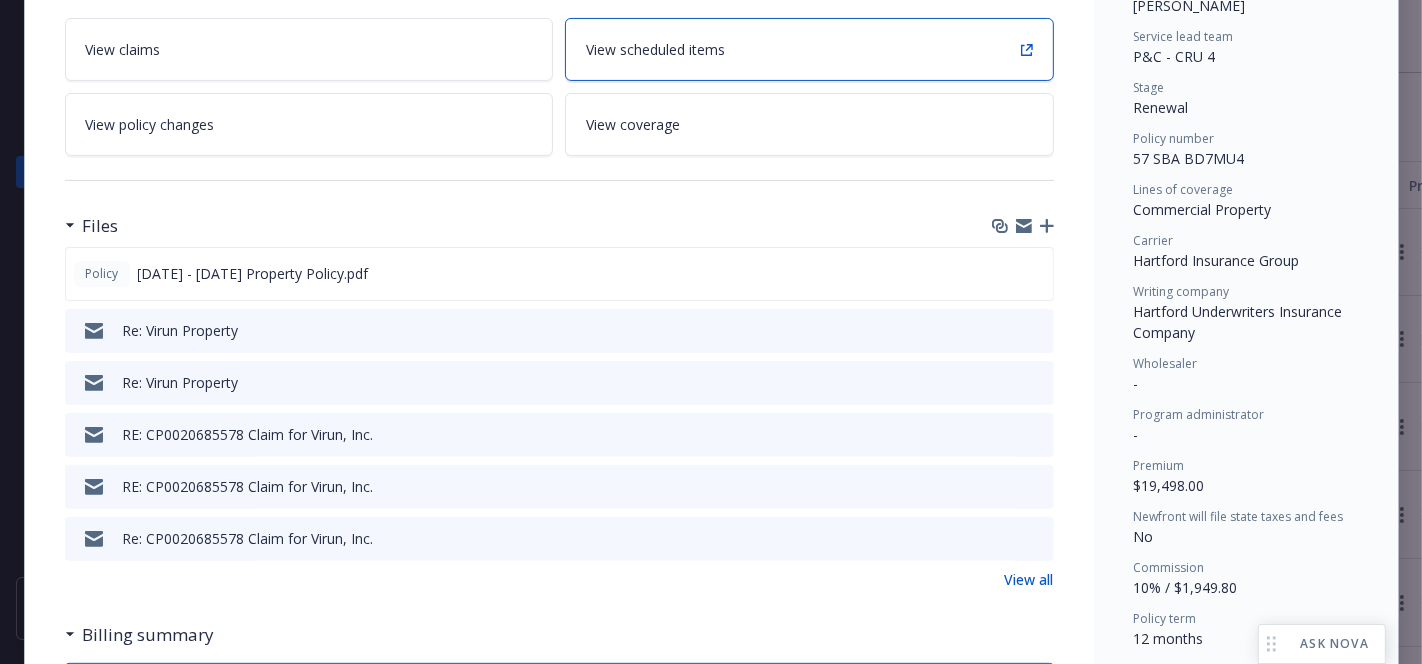 scroll, scrollTop: 392, scrollLeft: 0, axis: vertical 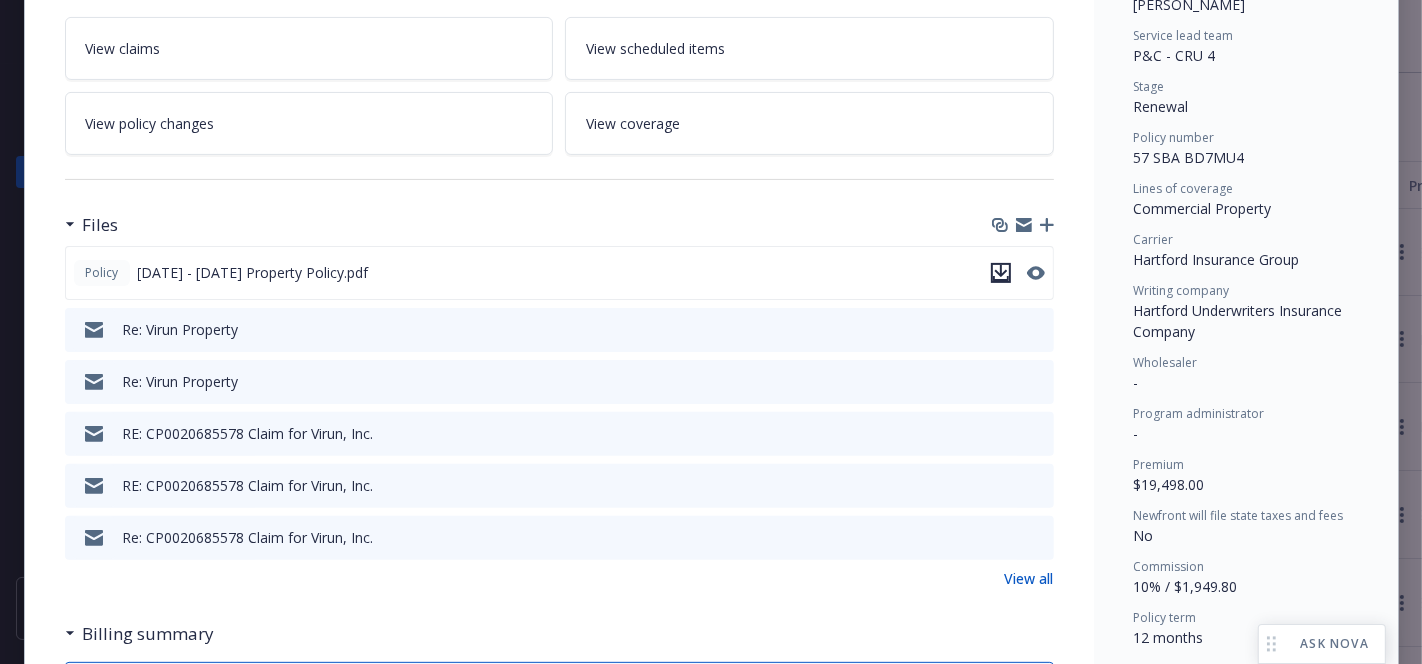 click 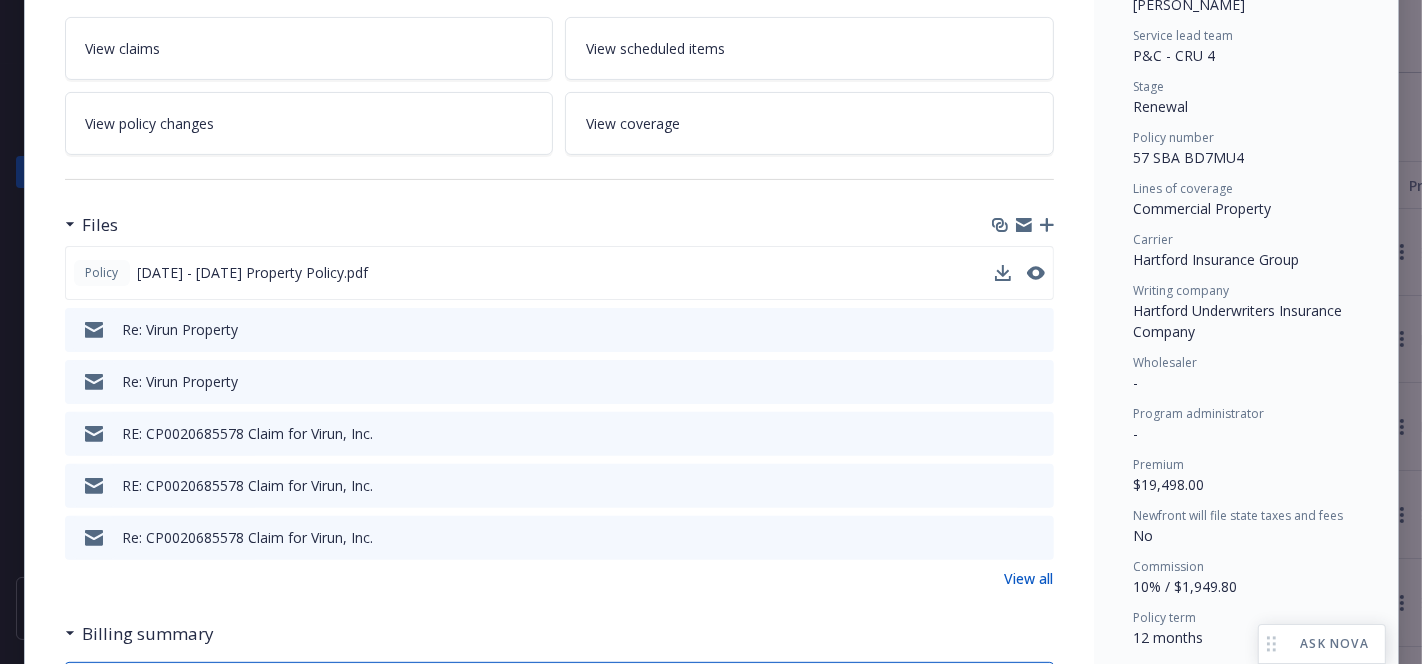 scroll, scrollTop: 0, scrollLeft: 0, axis: both 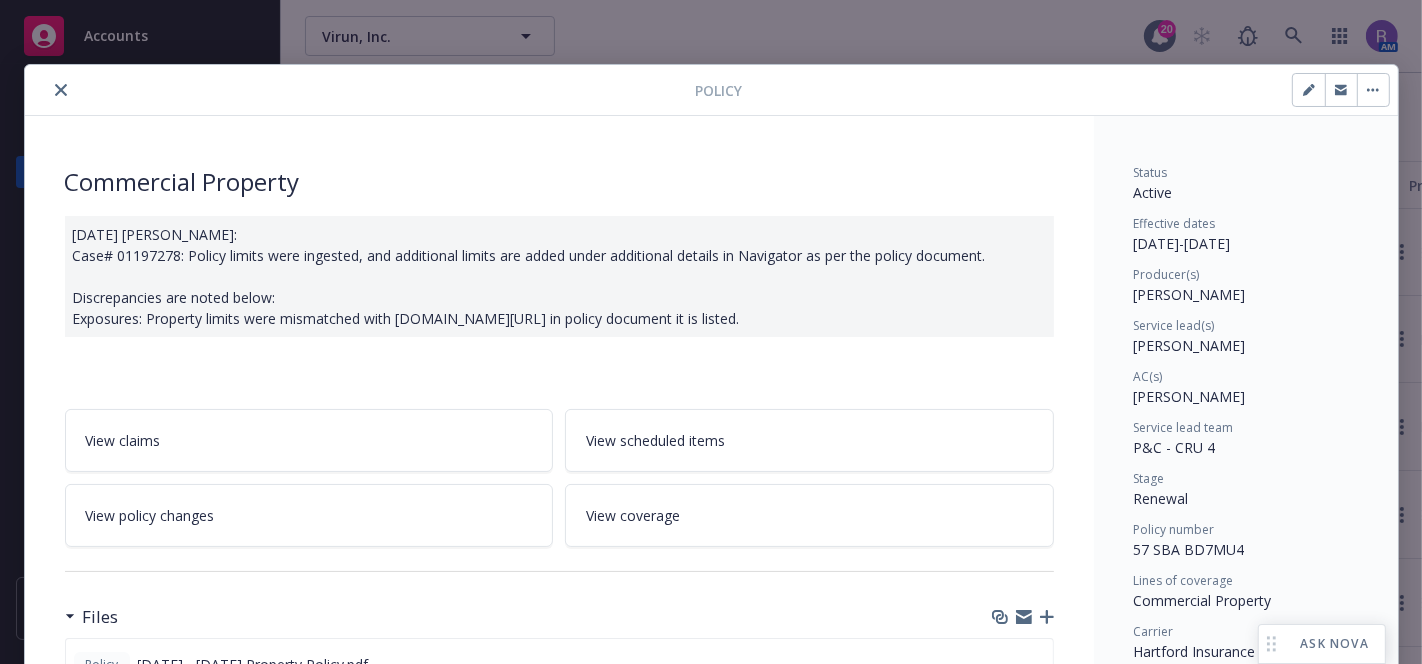 click at bounding box center [364, 90] 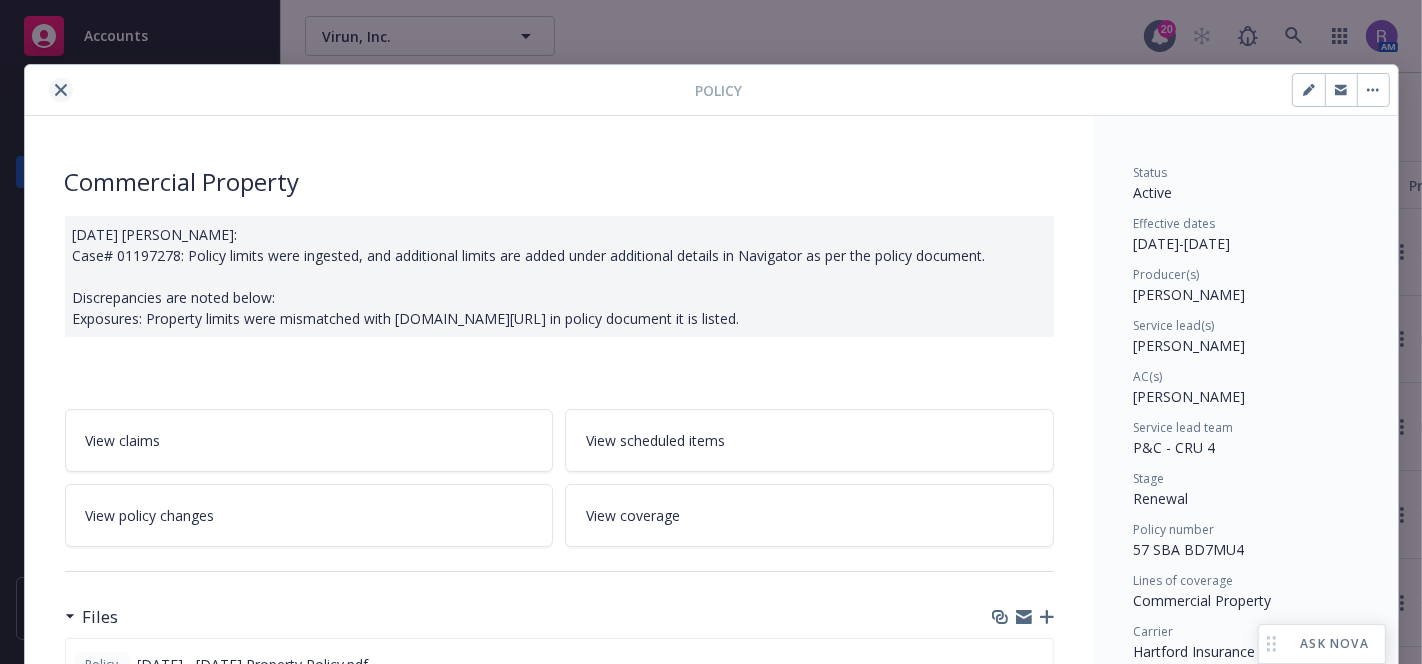 click 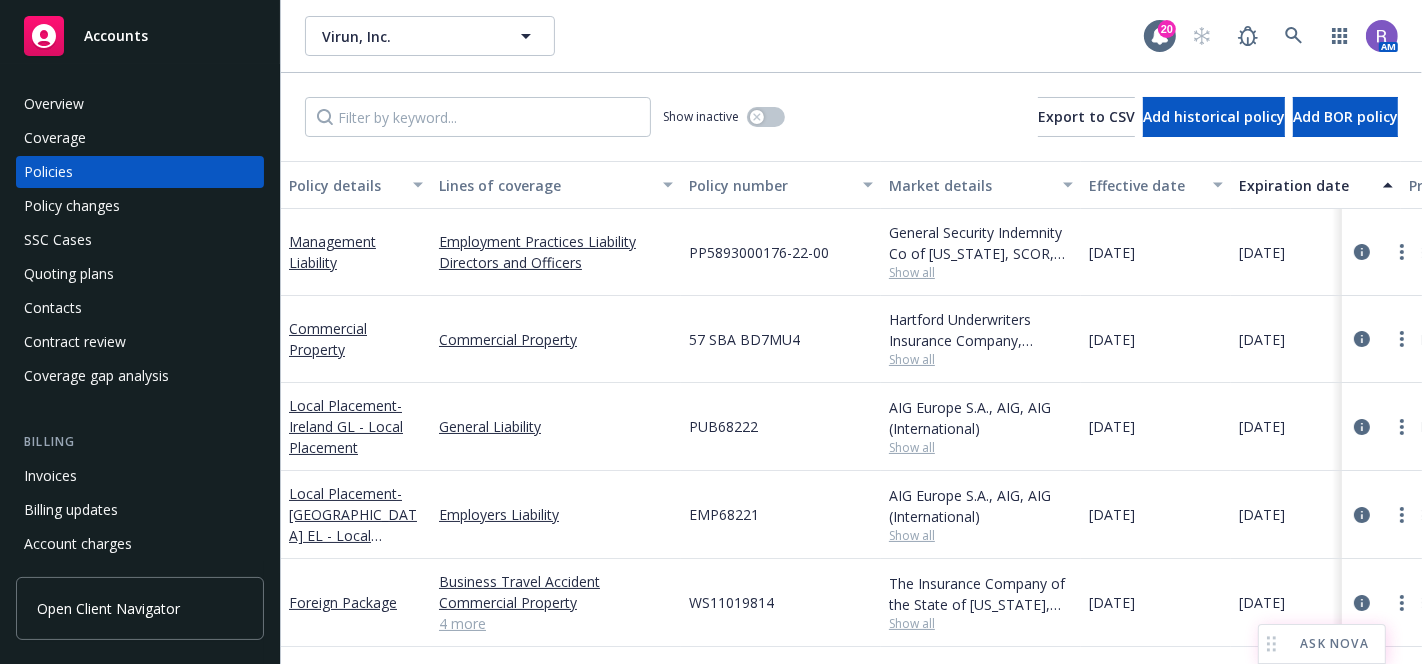 click on "ASK NOVA" at bounding box center (1334, 644) 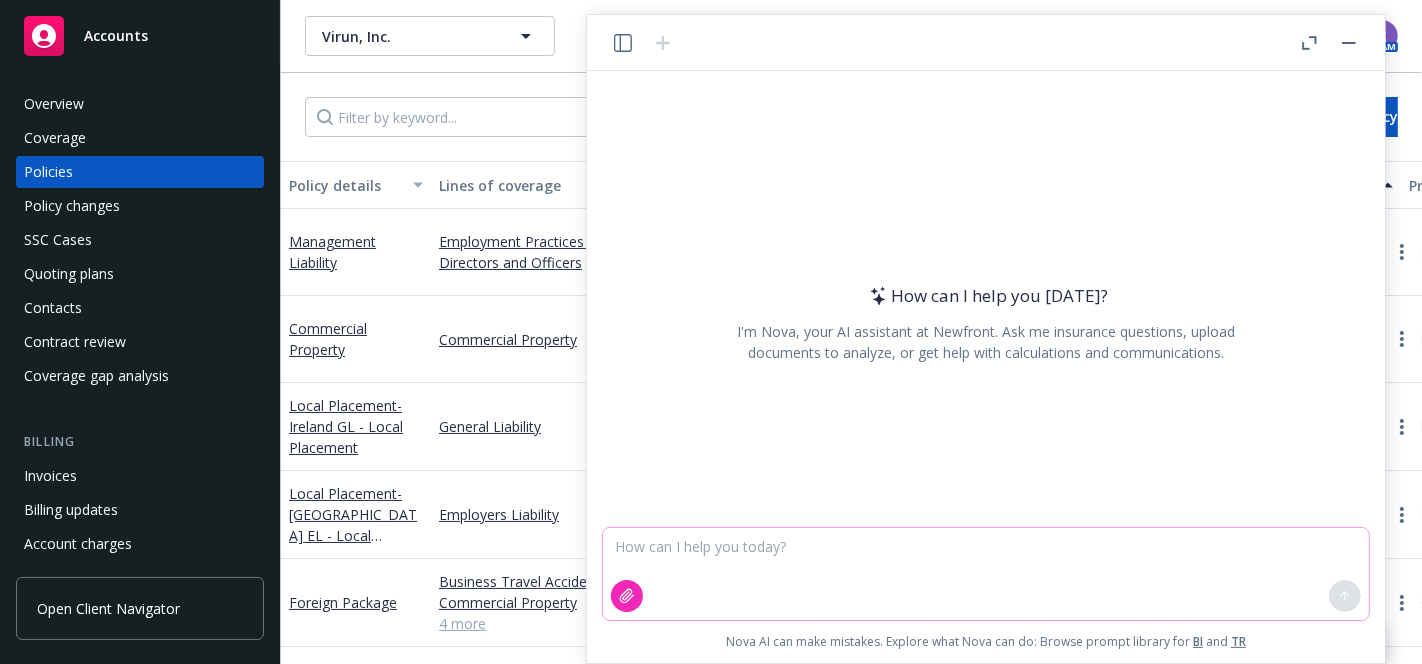 click 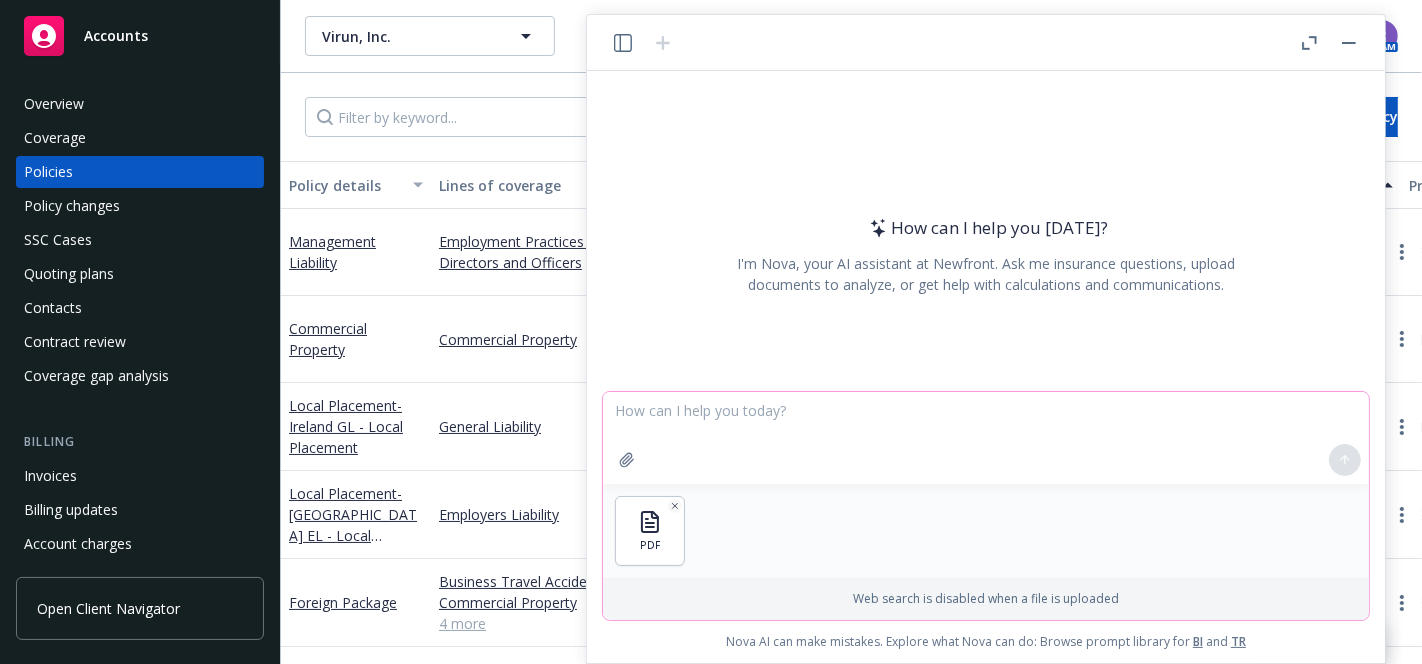 click at bounding box center (986, 438) 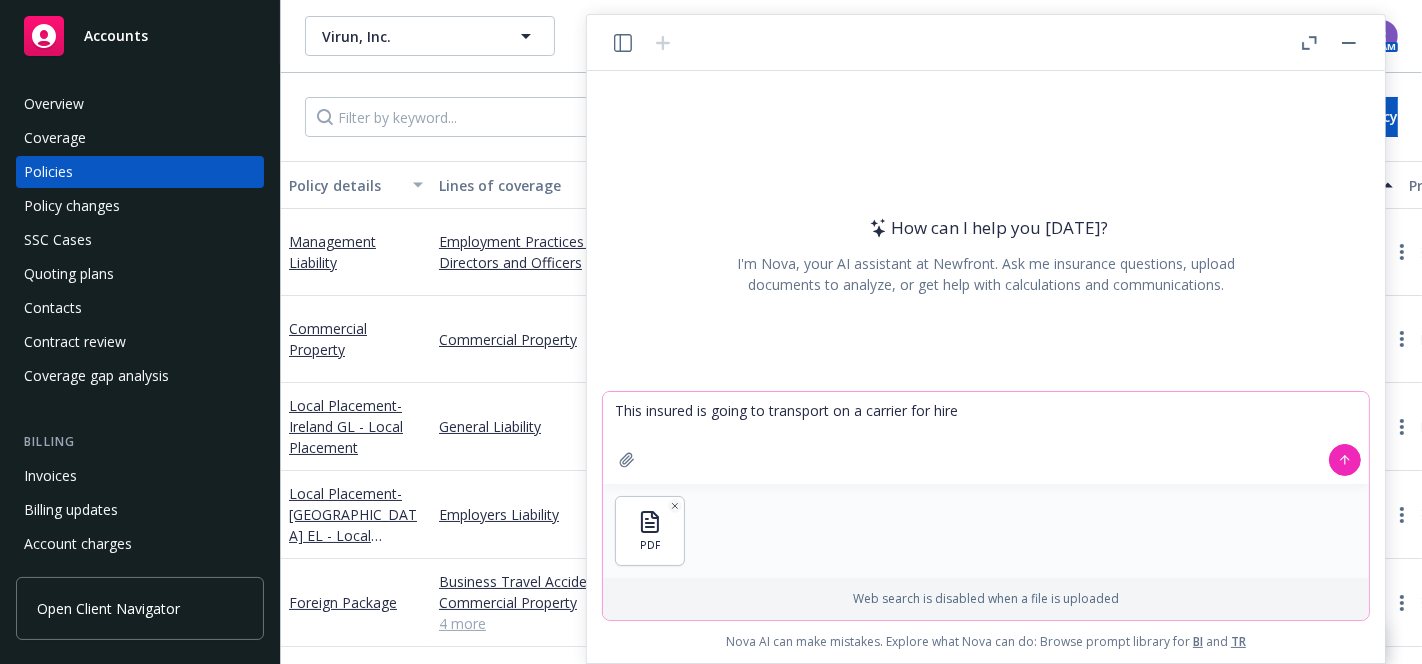 click on "This insured is going to transport on a carrier for hire" at bounding box center [986, 438] 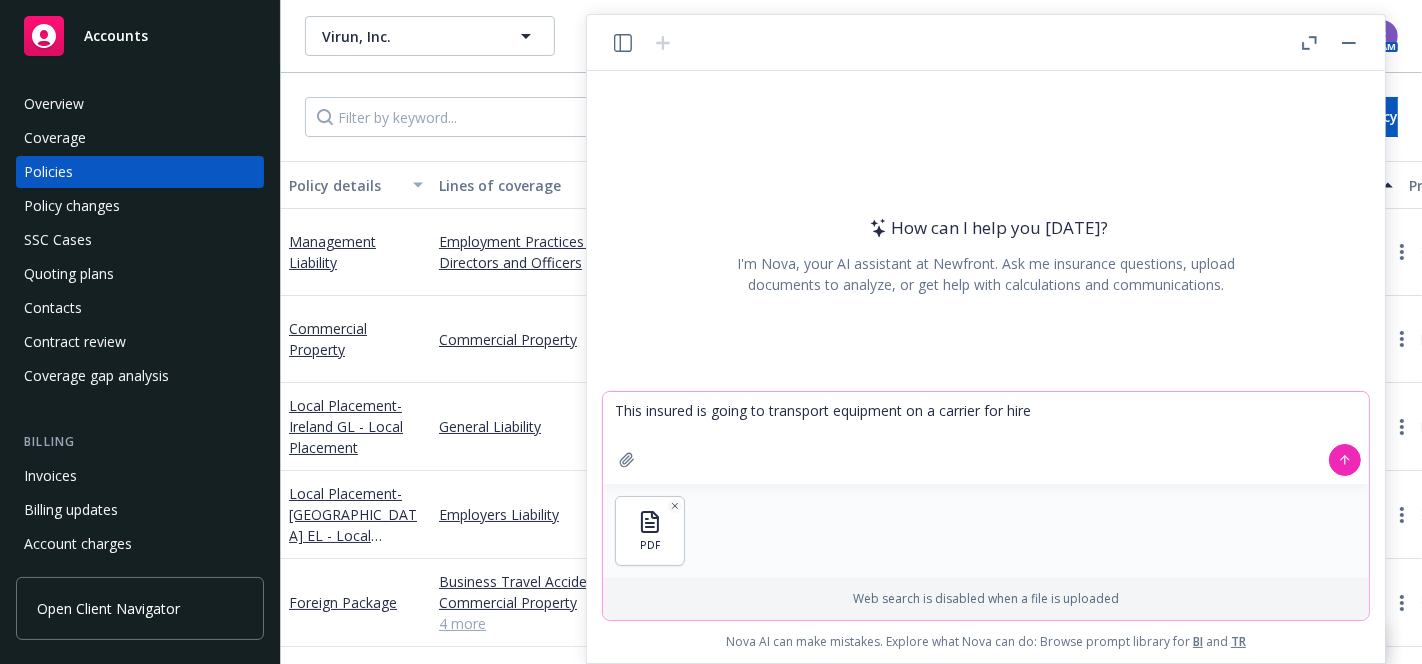 click on "This insured is going to transport equipment on a carrier for hire" at bounding box center (986, 438) 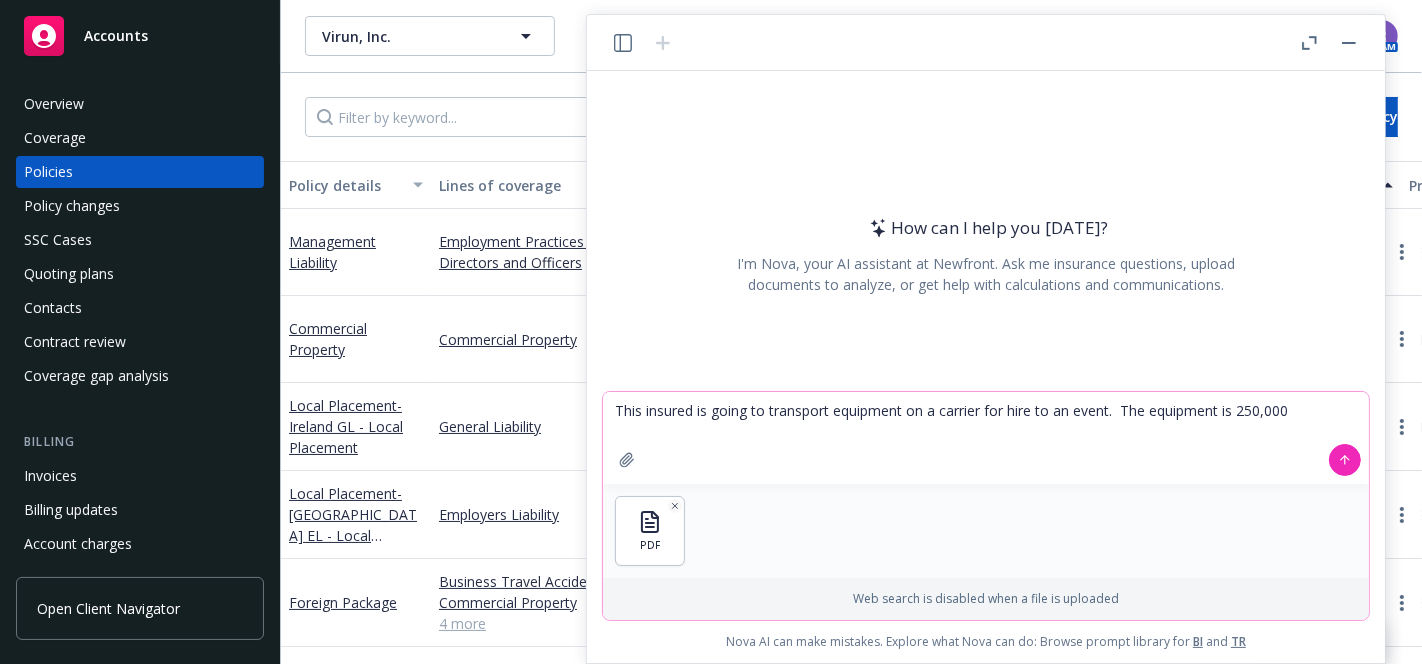 click on "This insured is going to transport equipment on a carrier for hire to an event.  The equipment is 250,000" at bounding box center (986, 438) 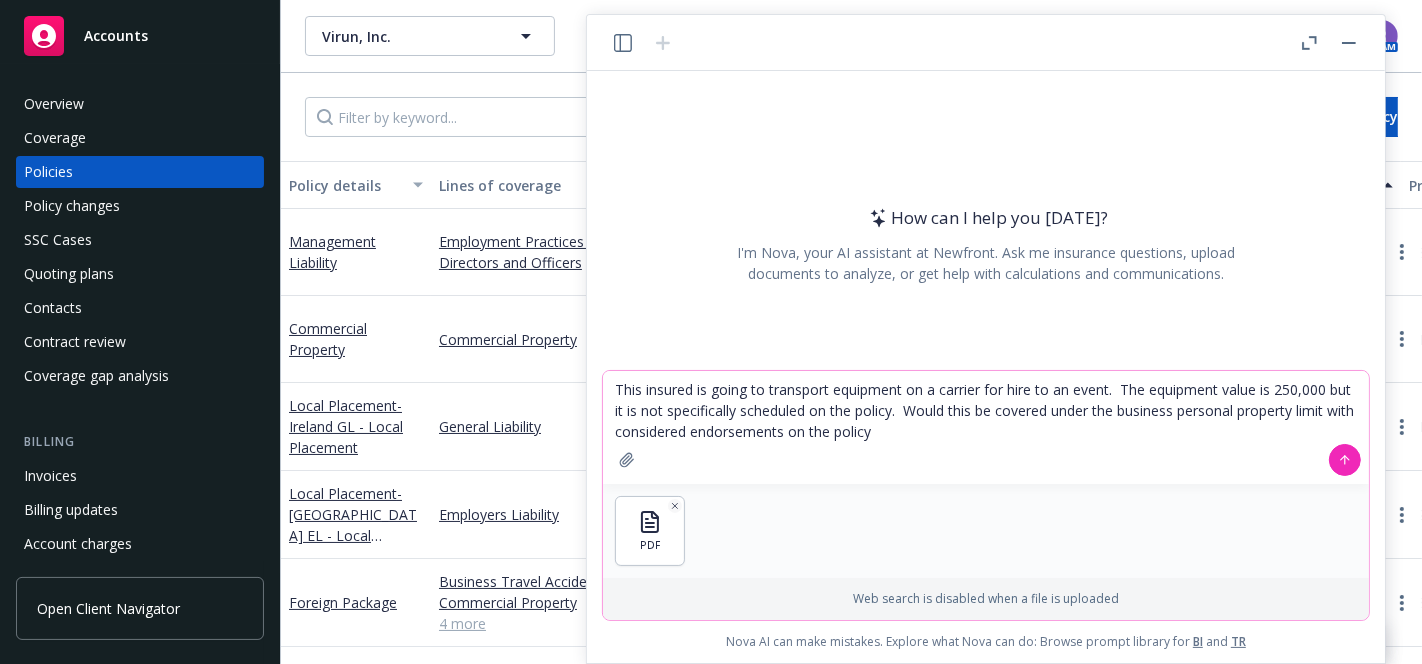 type on "This insured is going to transport equipment on a carrier for hire to an event.  The equipment value is 250,000 but it is not specifically scheduled on the policy.  Would this be covered under the business personal property limit with considered endorsements on the policy?" 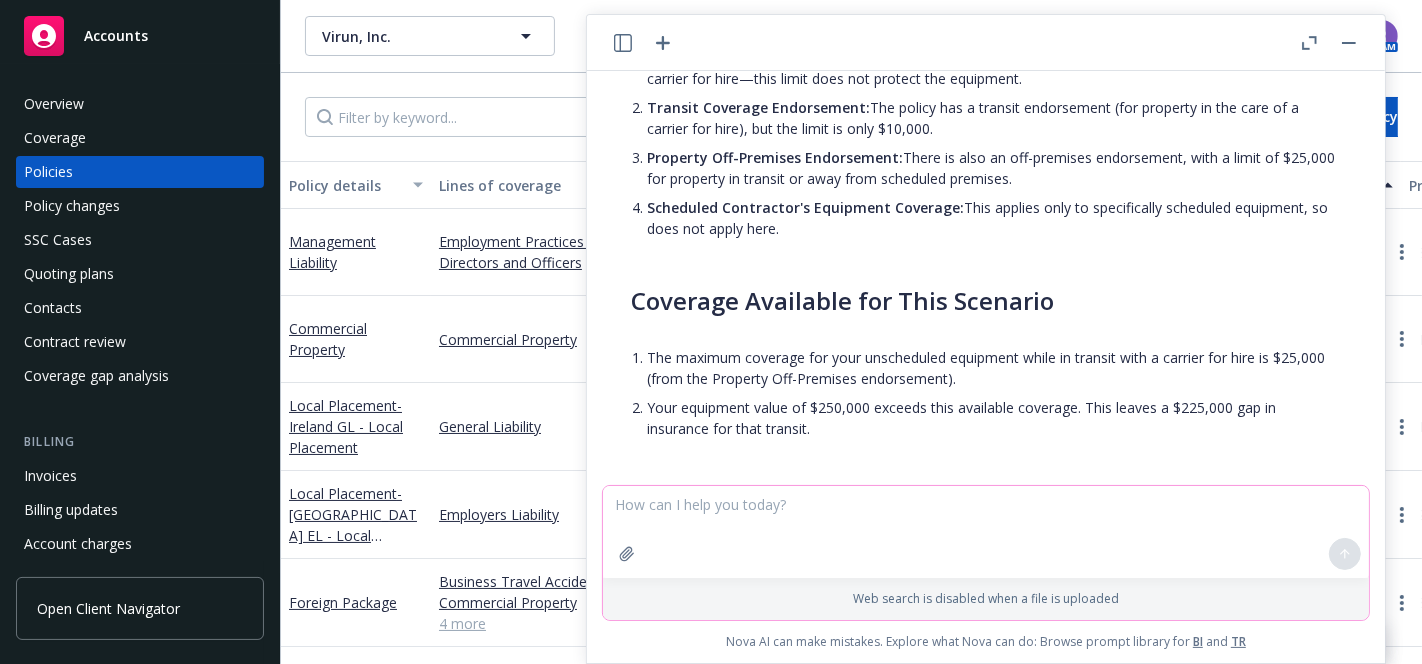 scroll, scrollTop: 442, scrollLeft: 0, axis: vertical 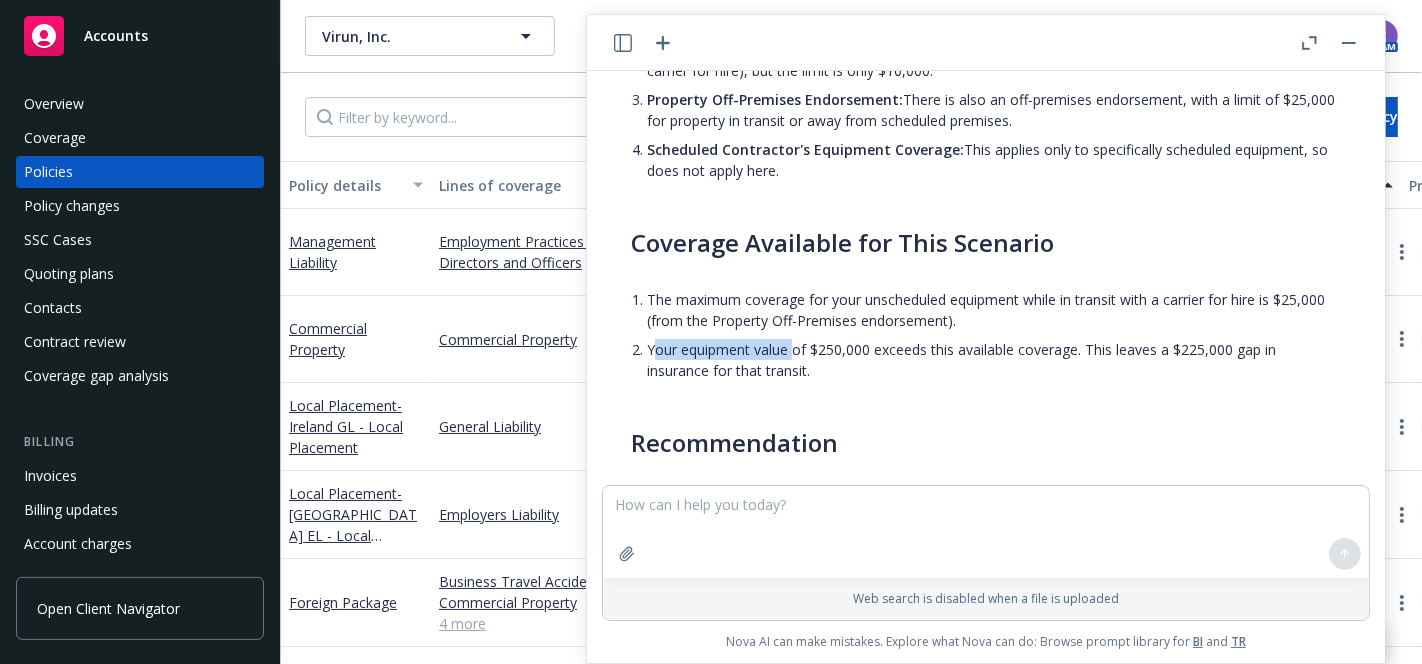 drag, startPoint x: 653, startPoint y: 351, endPoint x: 797, endPoint y: 347, distance: 144.05554 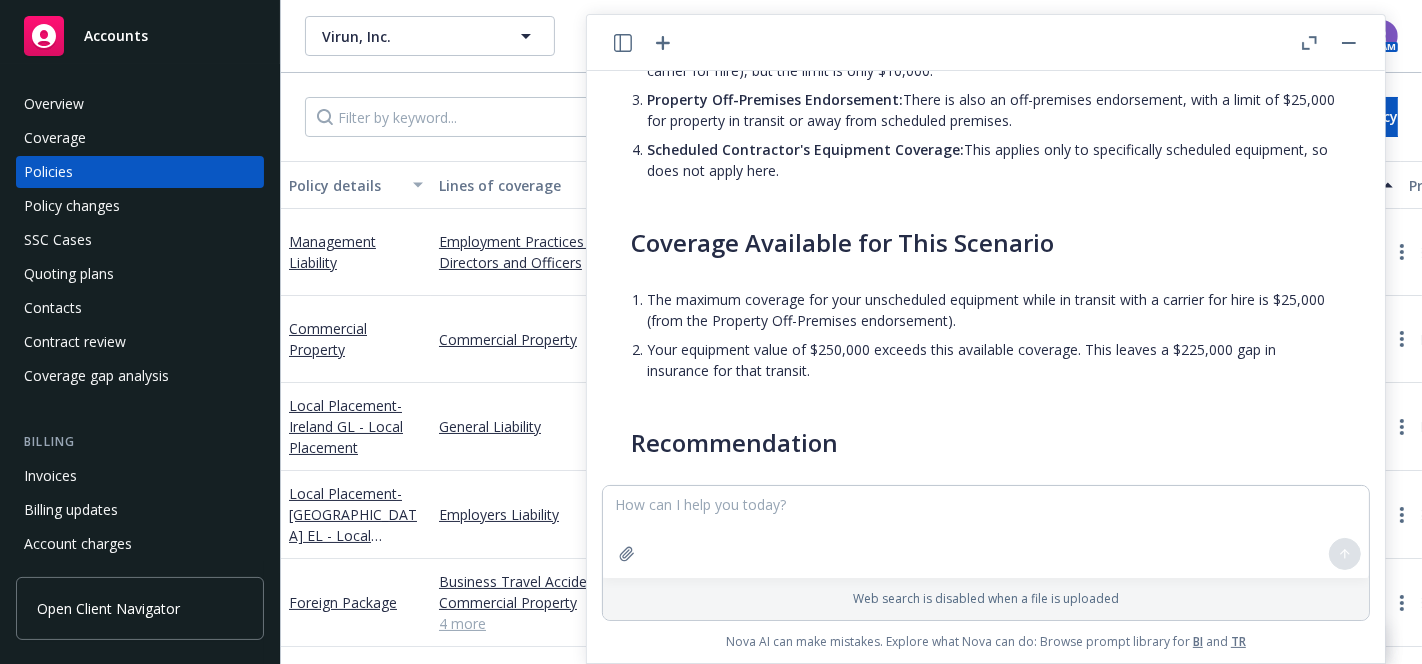 click on "Your equipment value of $250,000 exceeds this available coverage. This leaves a $225,000 gap in insurance for that transit." at bounding box center [994, 360] 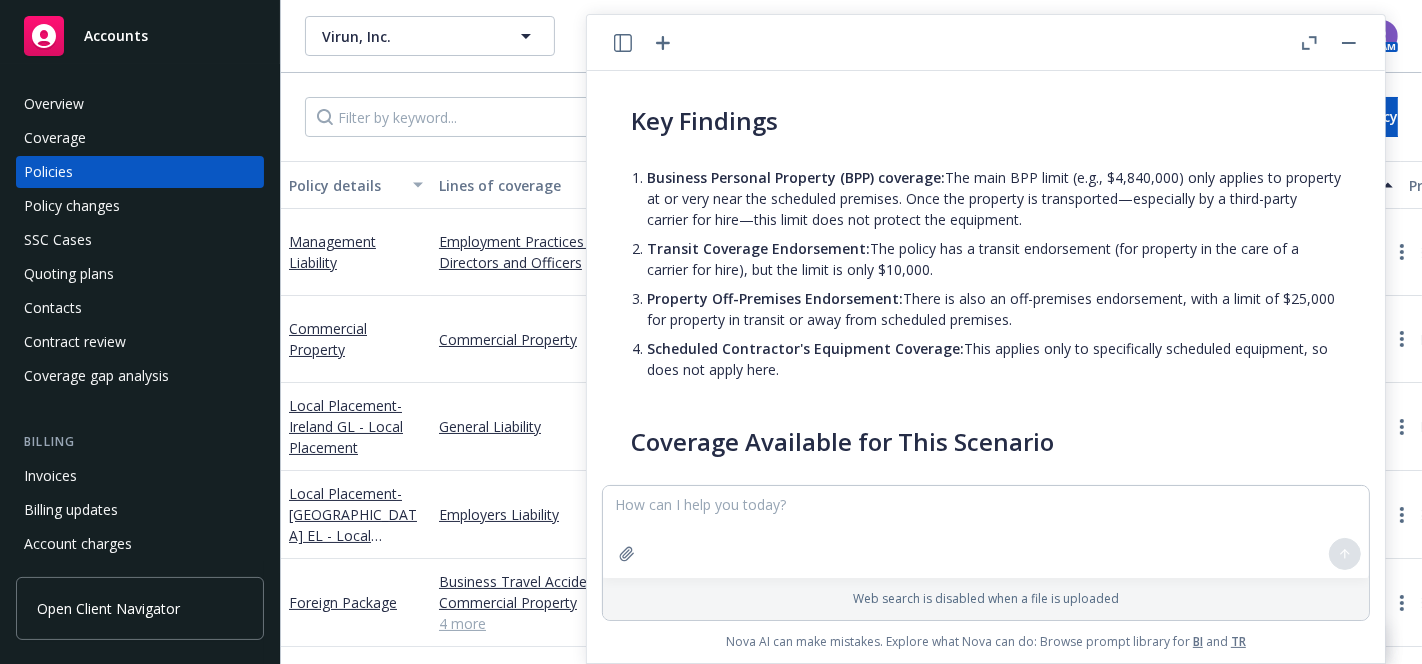 scroll, scrollTop: 712, scrollLeft: 0, axis: vertical 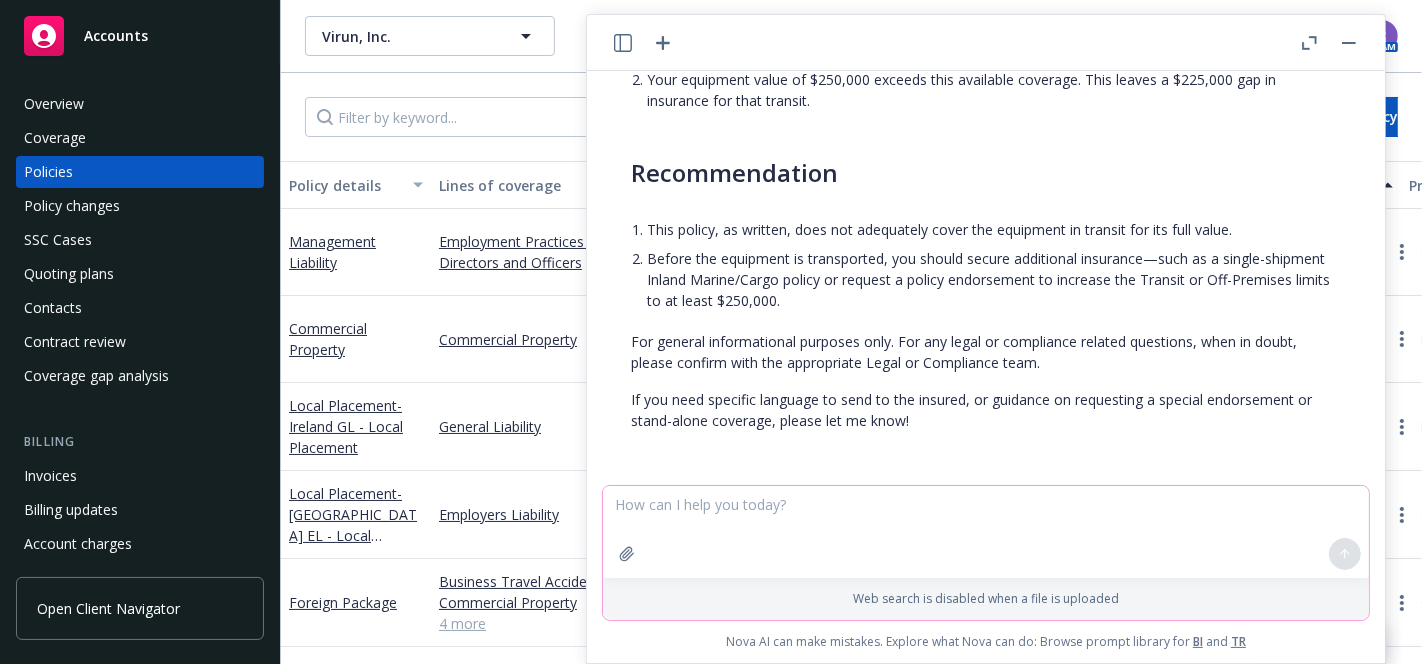 click at bounding box center [986, 532] 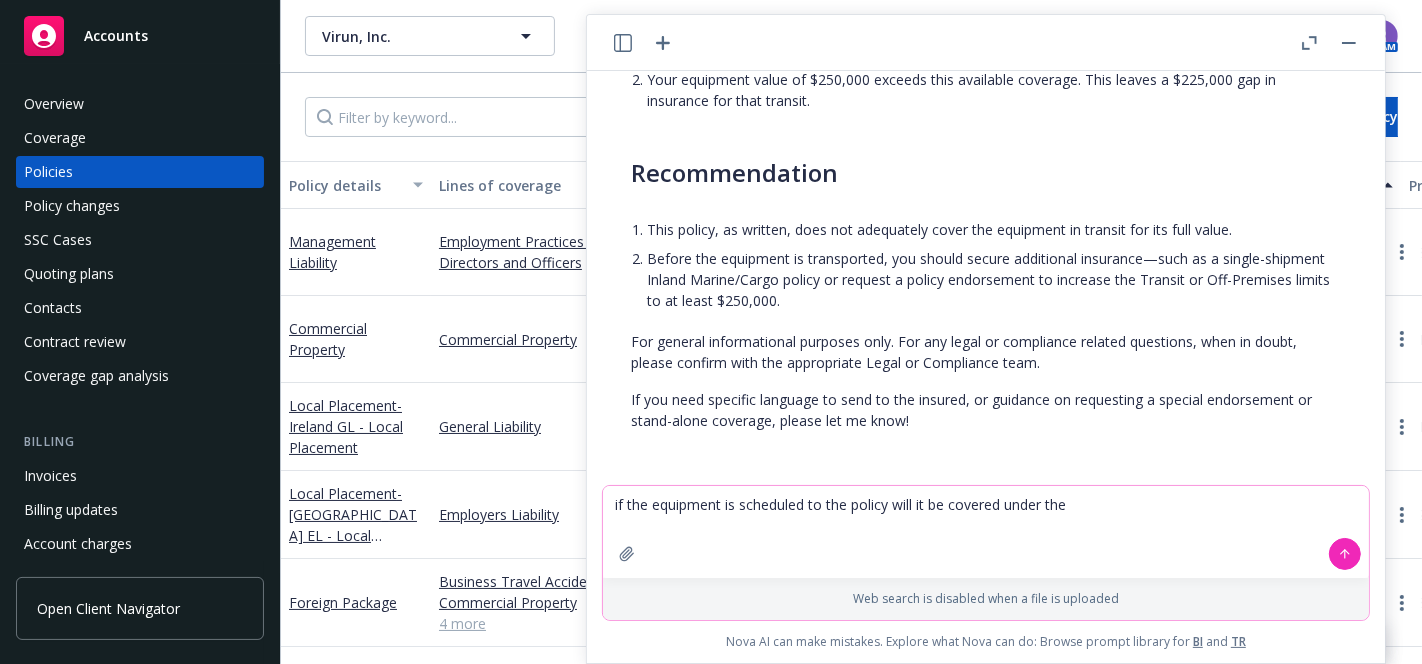 scroll, scrollTop: 618, scrollLeft: 0, axis: vertical 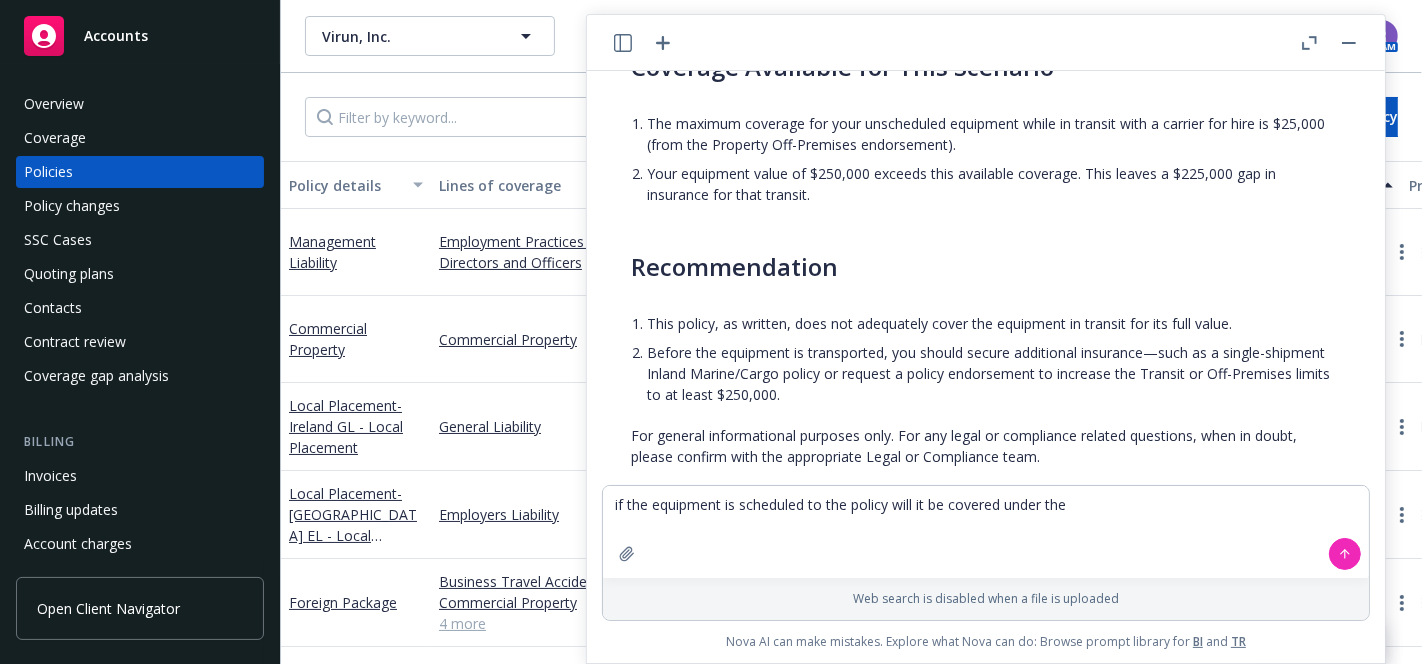 click on "Your equipment value of $250,000 exceeds this available coverage. This leaves a $225,000 gap in insurance for that transit." at bounding box center [994, 184] 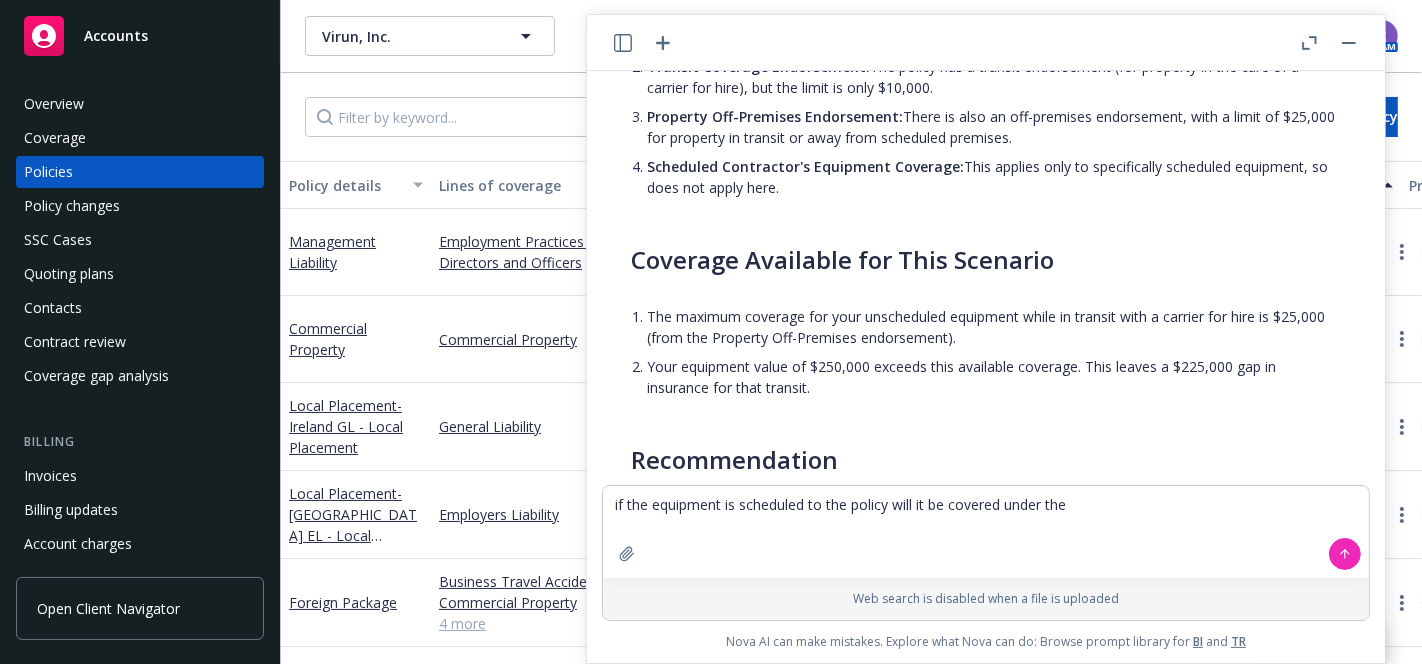 scroll, scrollTop: 424, scrollLeft: 0, axis: vertical 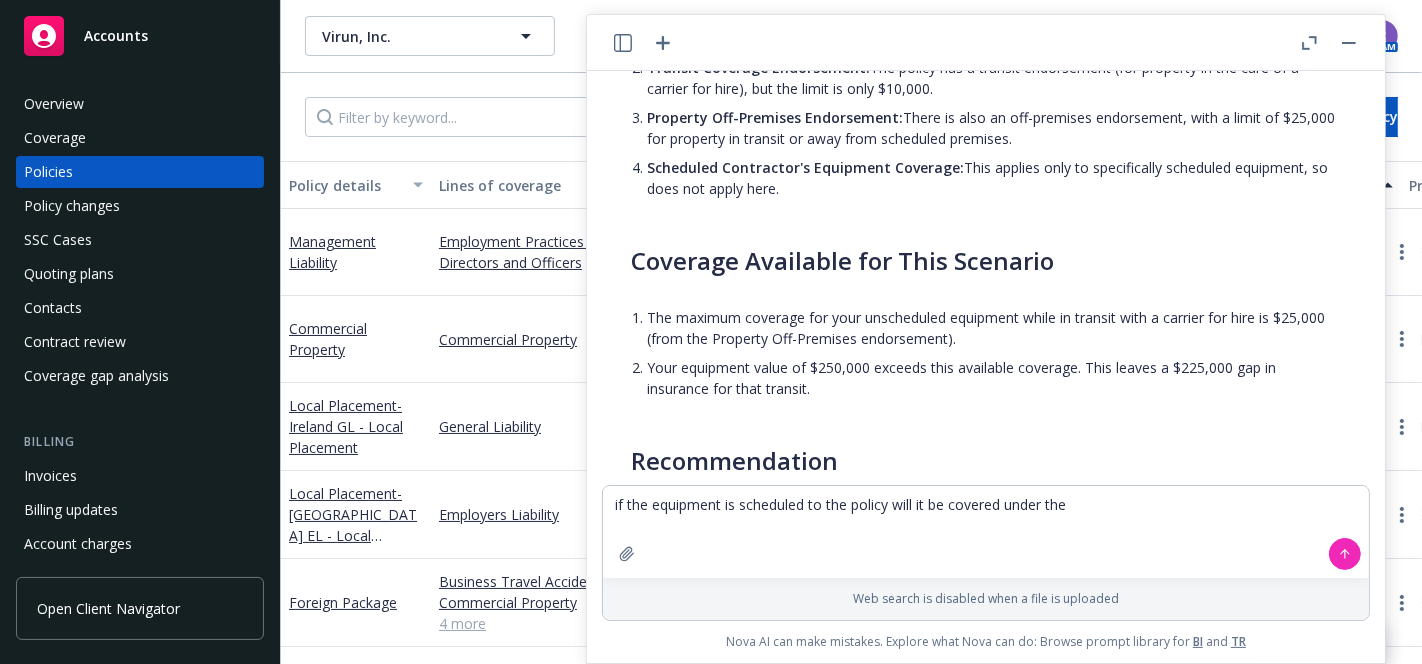 click on "Scheduled Contractor's Equipment Coverage:  This applies only to specifically scheduled equipment, so does not apply here." at bounding box center [994, 178] 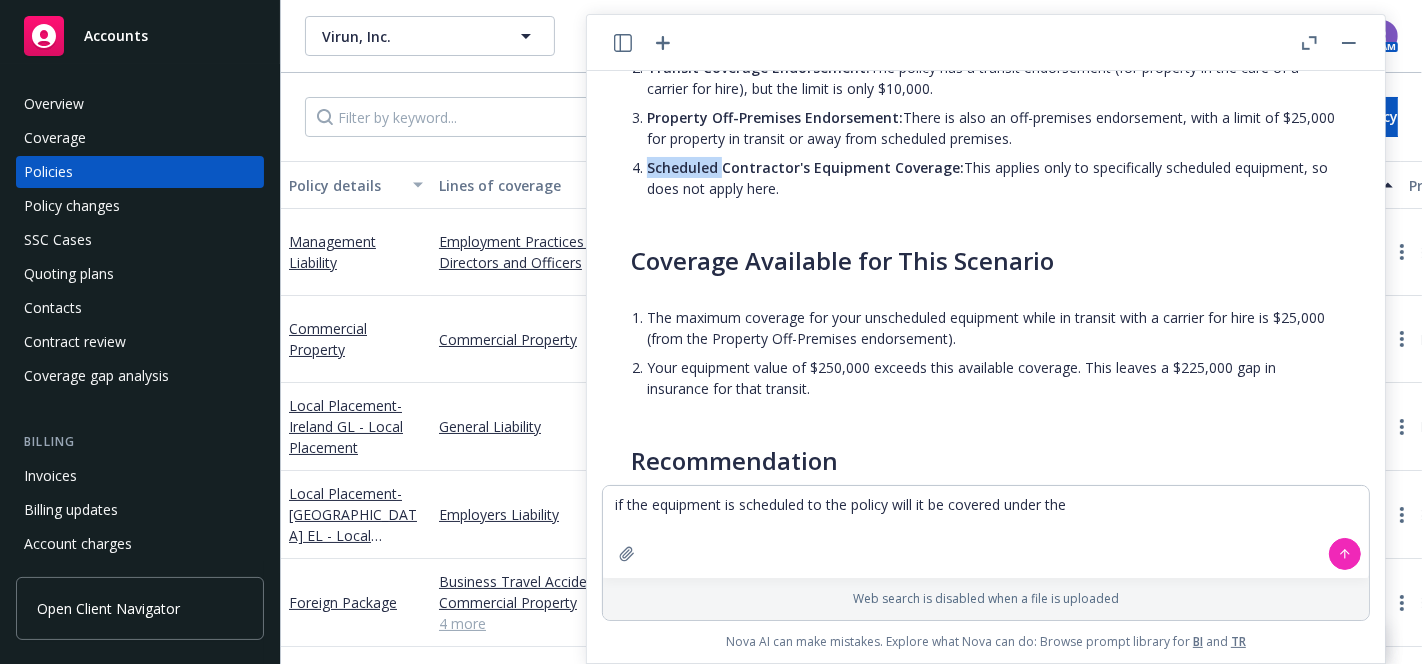 click on "Scheduled Contractor's Equipment Coverage:  This applies only to specifically scheduled equipment, so does not apply here." at bounding box center (994, 178) 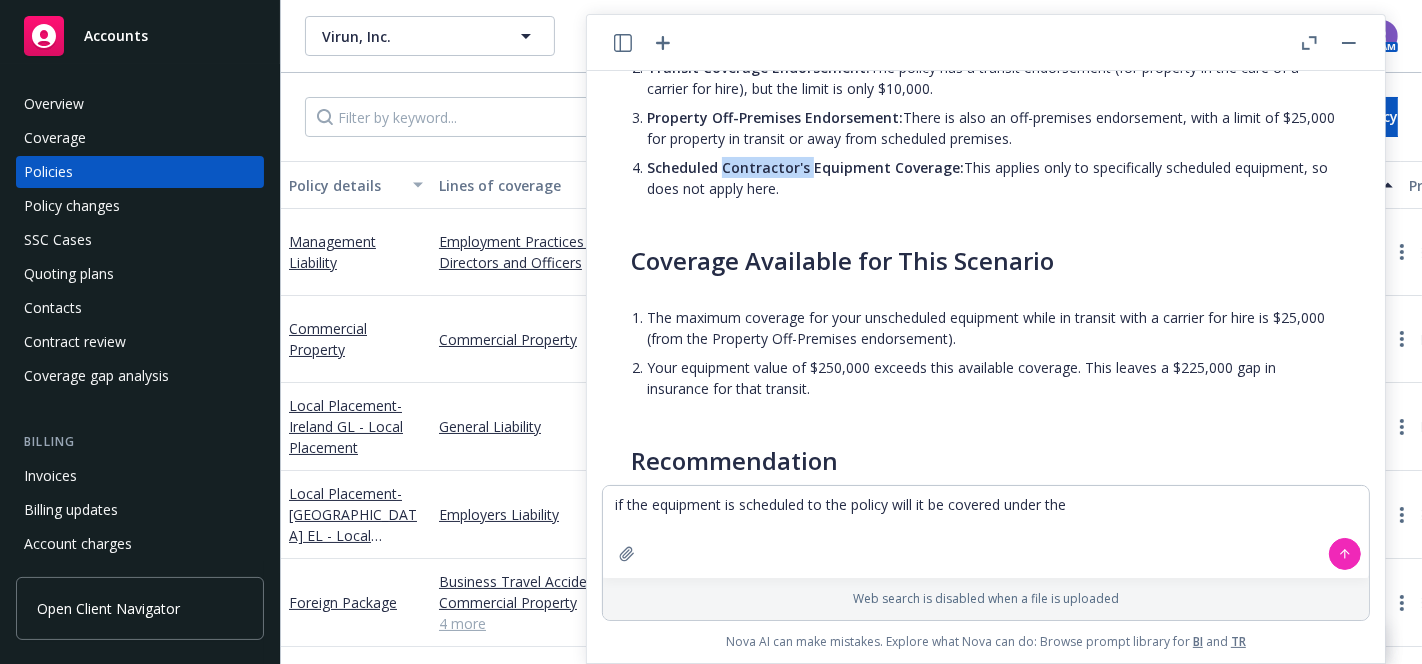 click on "Scheduled Contractor's Equipment Coverage:" at bounding box center [805, 167] 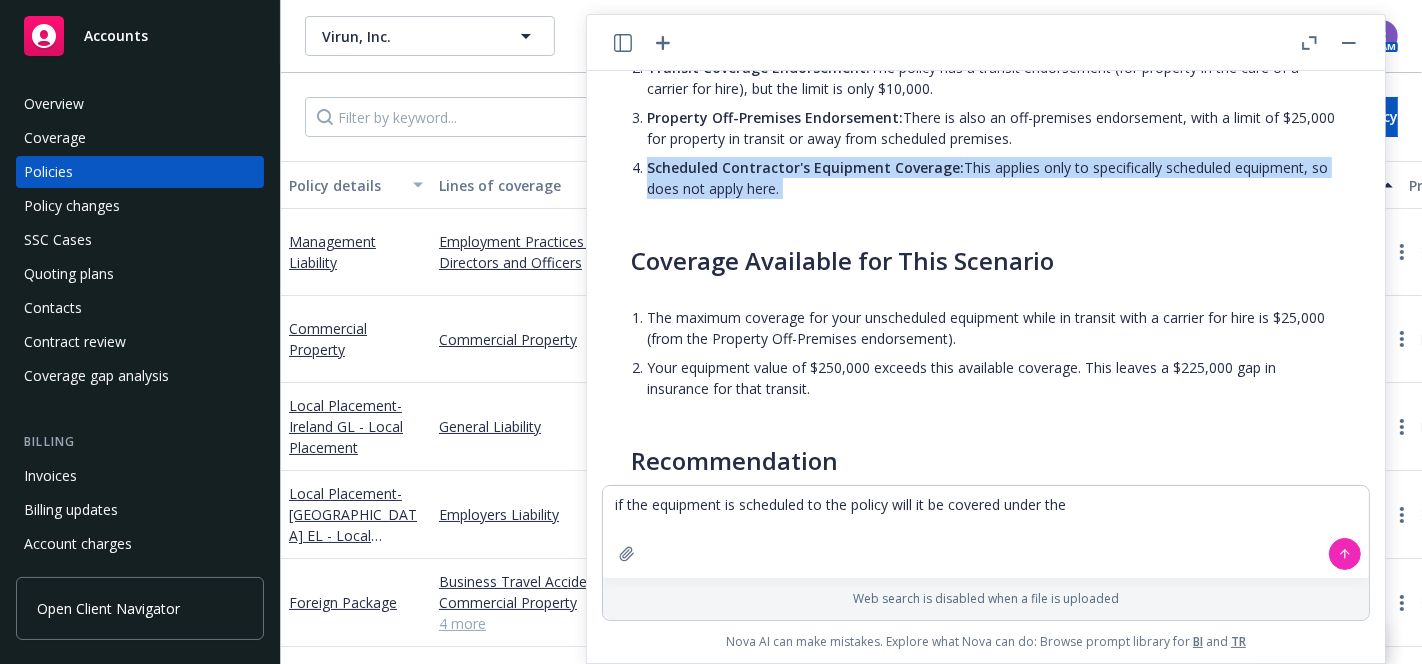 click on "Scheduled Contractor's Equipment Coverage:" at bounding box center (805, 167) 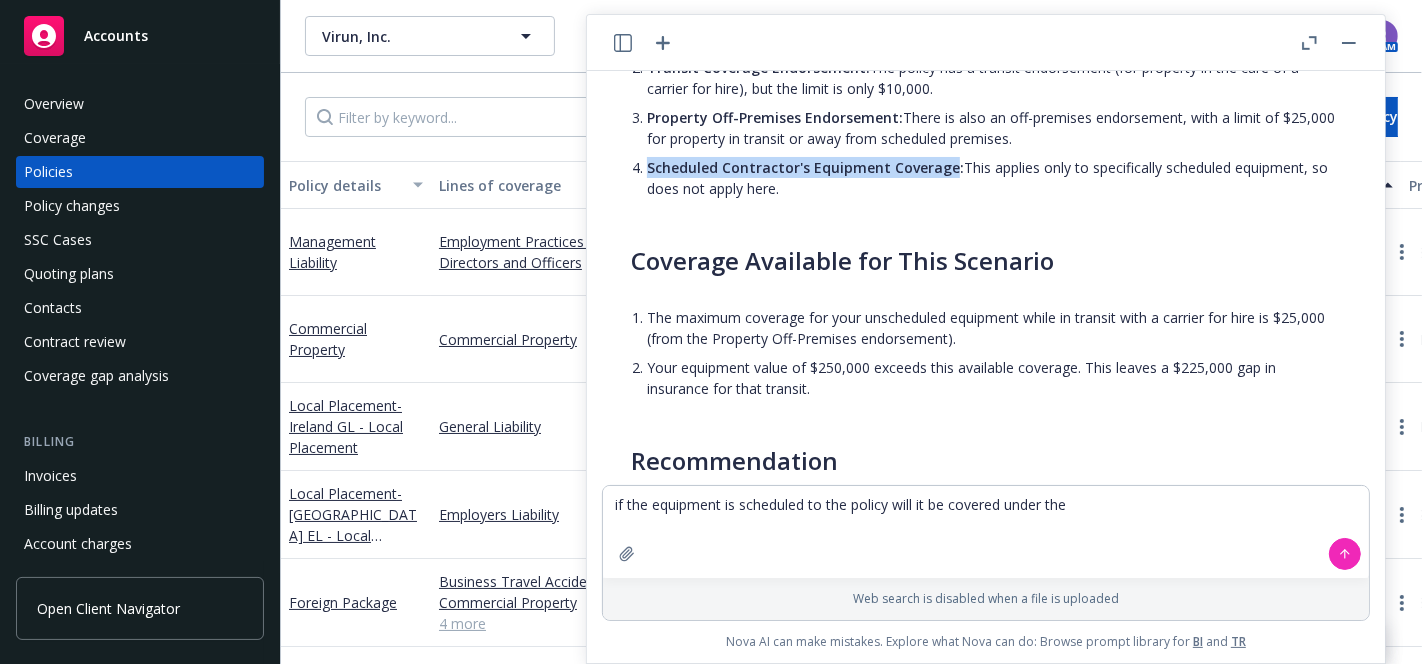 drag, startPoint x: 650, startPoint y: 169, endPoint x: 947, endPoint y: 160, distance: 297.13632 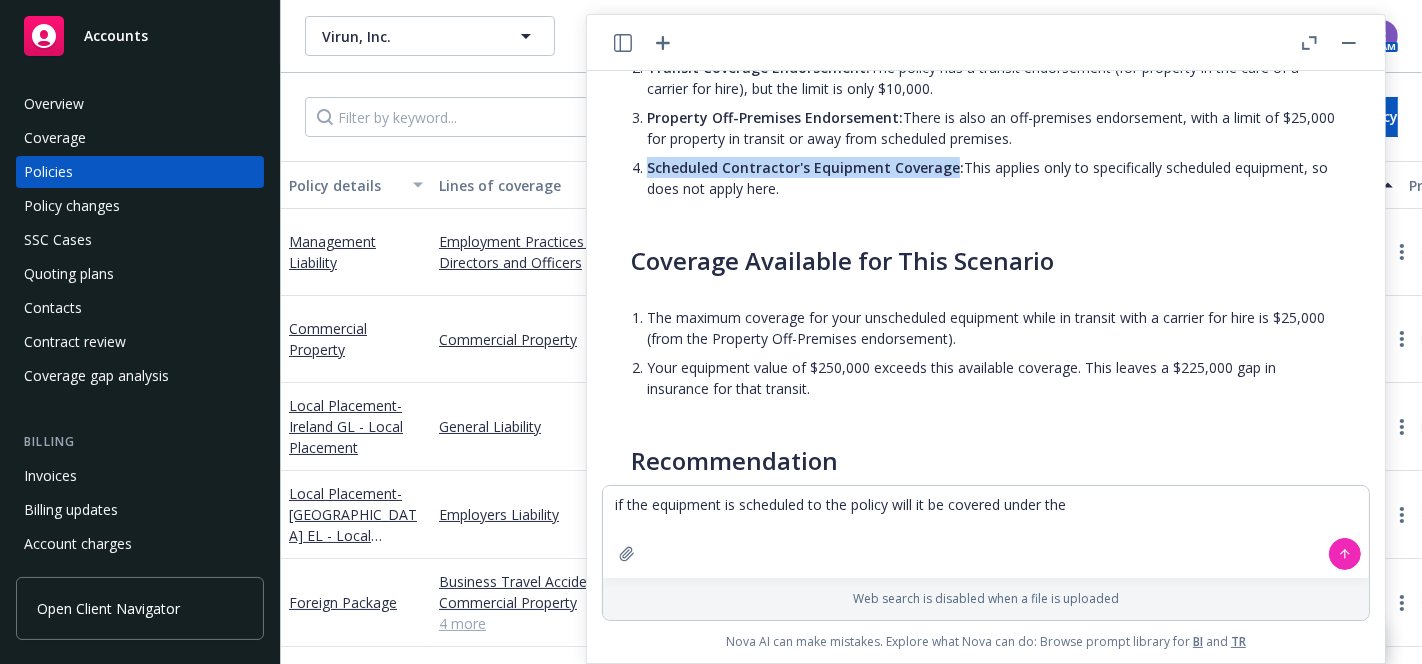 click on "Scheduled Contractor's Equipment Coverage:" at bounding box center [805, 167] 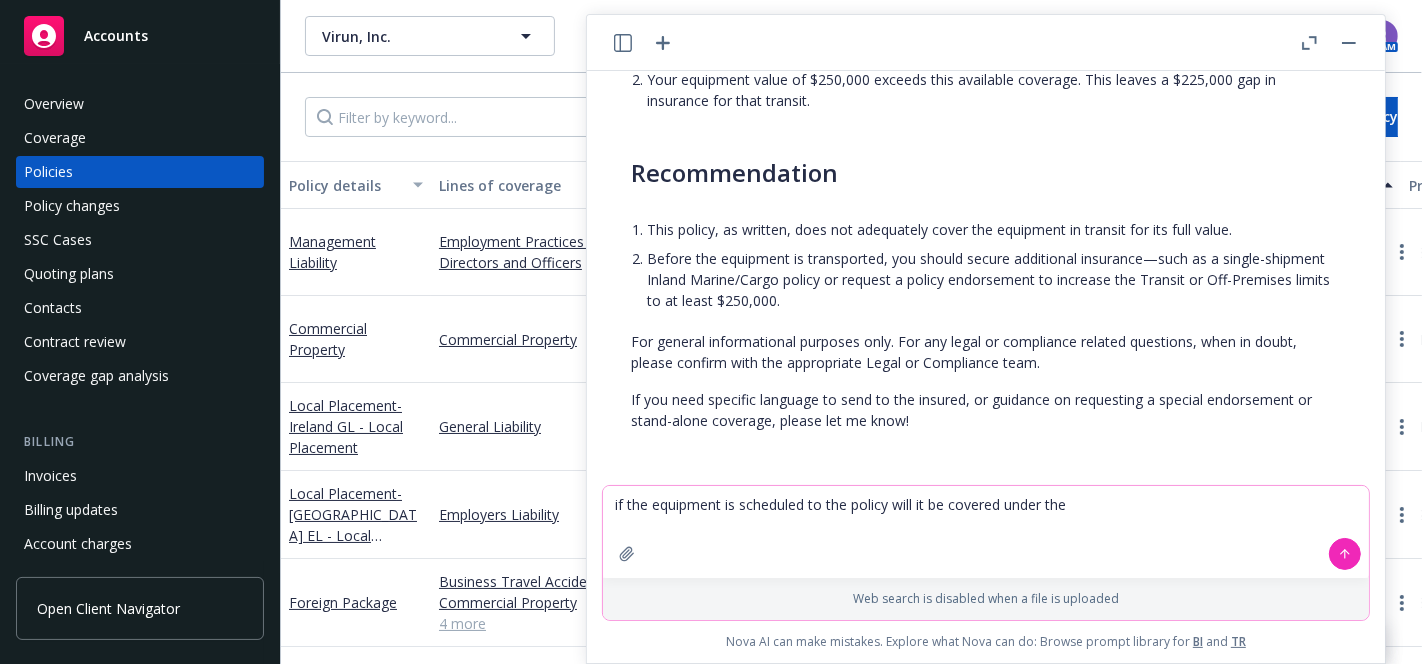 click on "if the equipment is scheduled to the policy will it be covered under the" at bounding box center (986, 532) 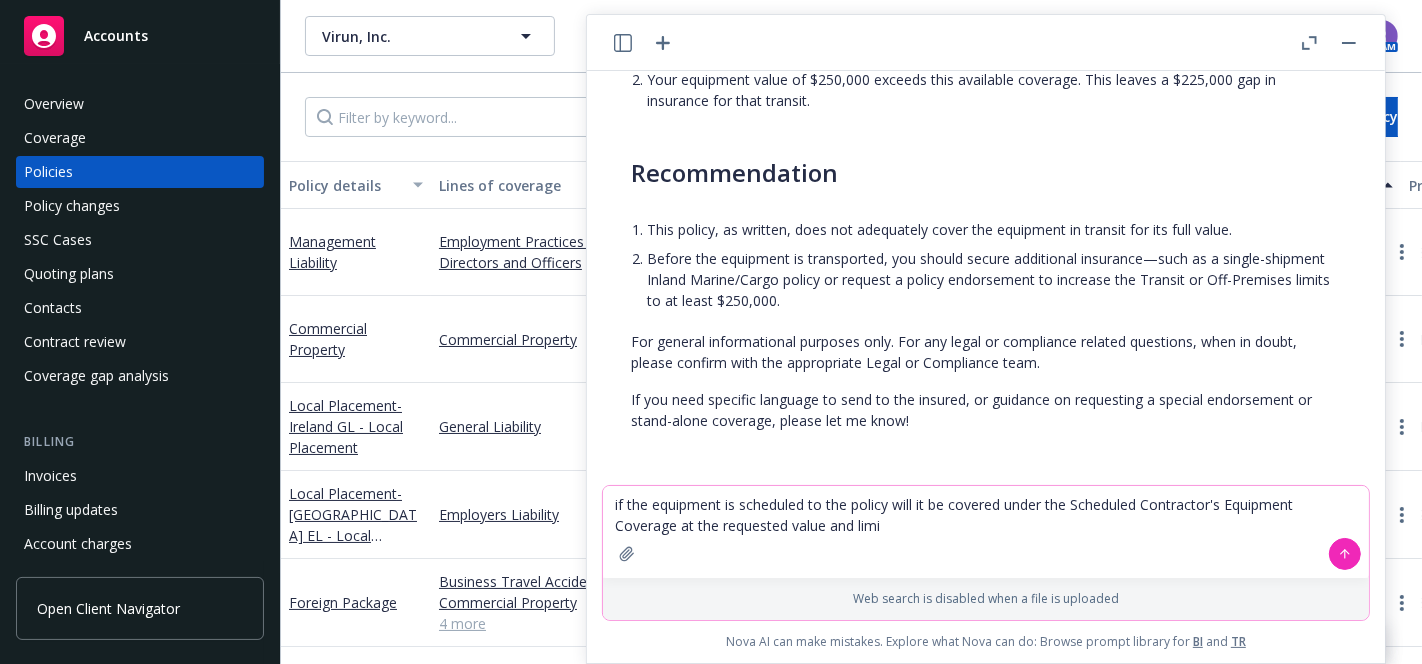 type on "if the equipment is scheduled to the policy will it be covered under the Scheduled Contractor's Equipment Coverage at the requested value and limit" 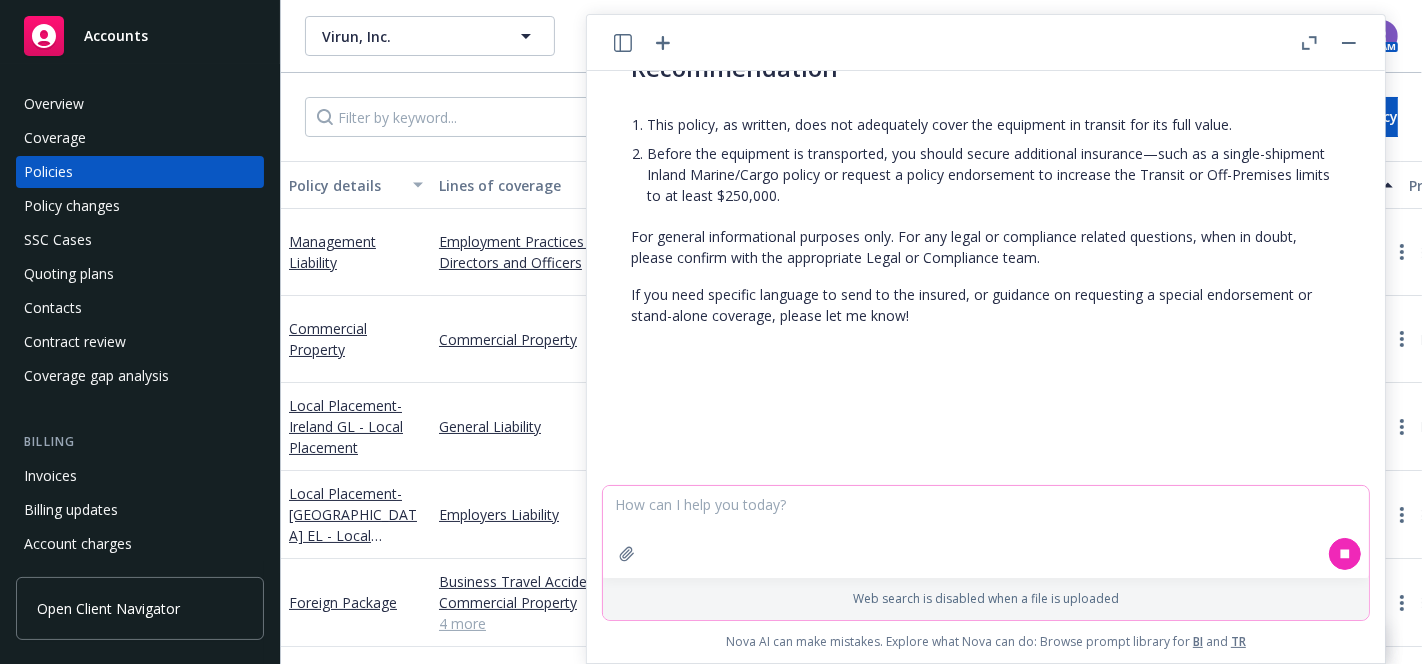 scroll, scrollTop: 826, scrollLeft: 0, axis: vertical 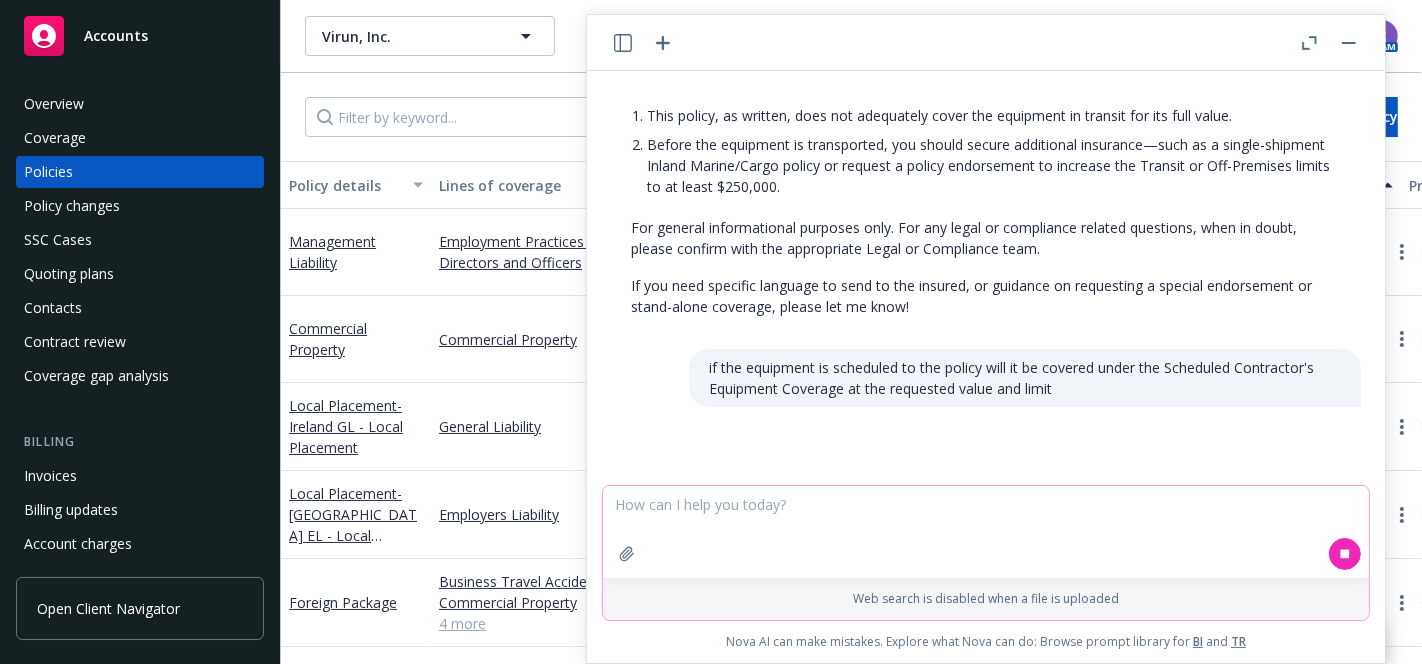 type 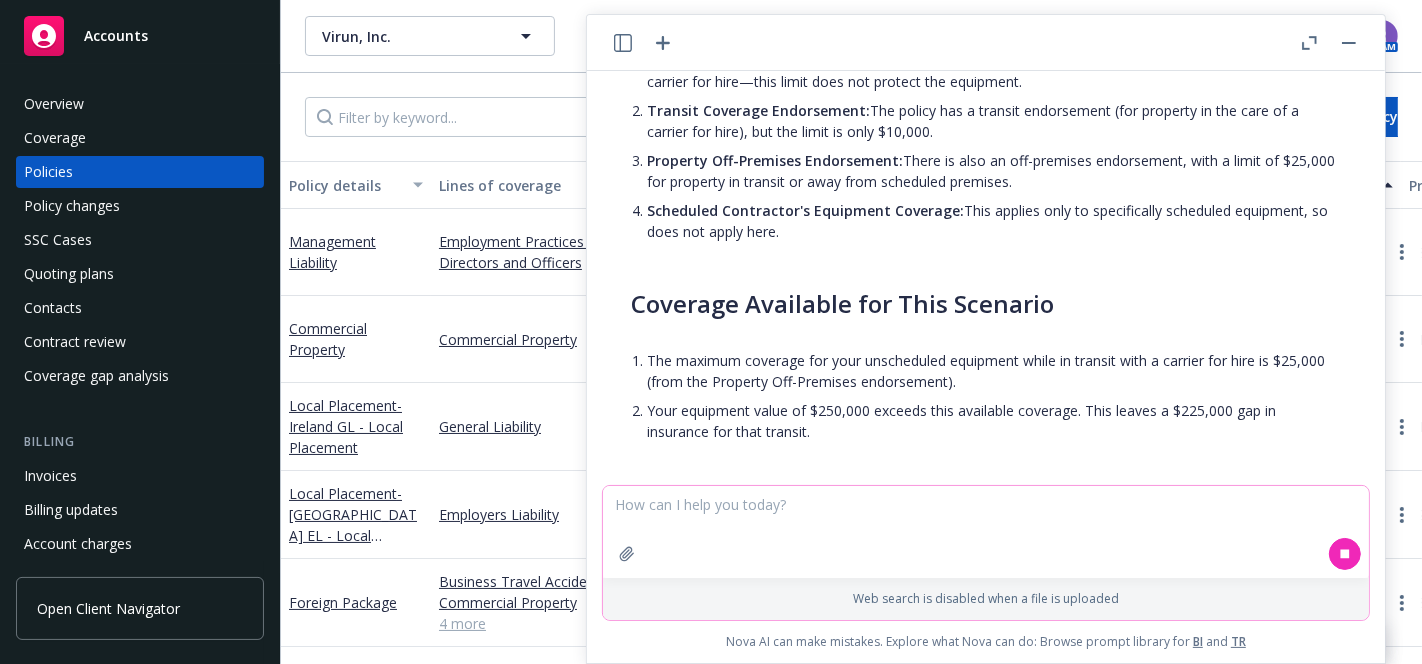 scroll, scrollTop: 382, scrollLeft: 0, axis: vertical 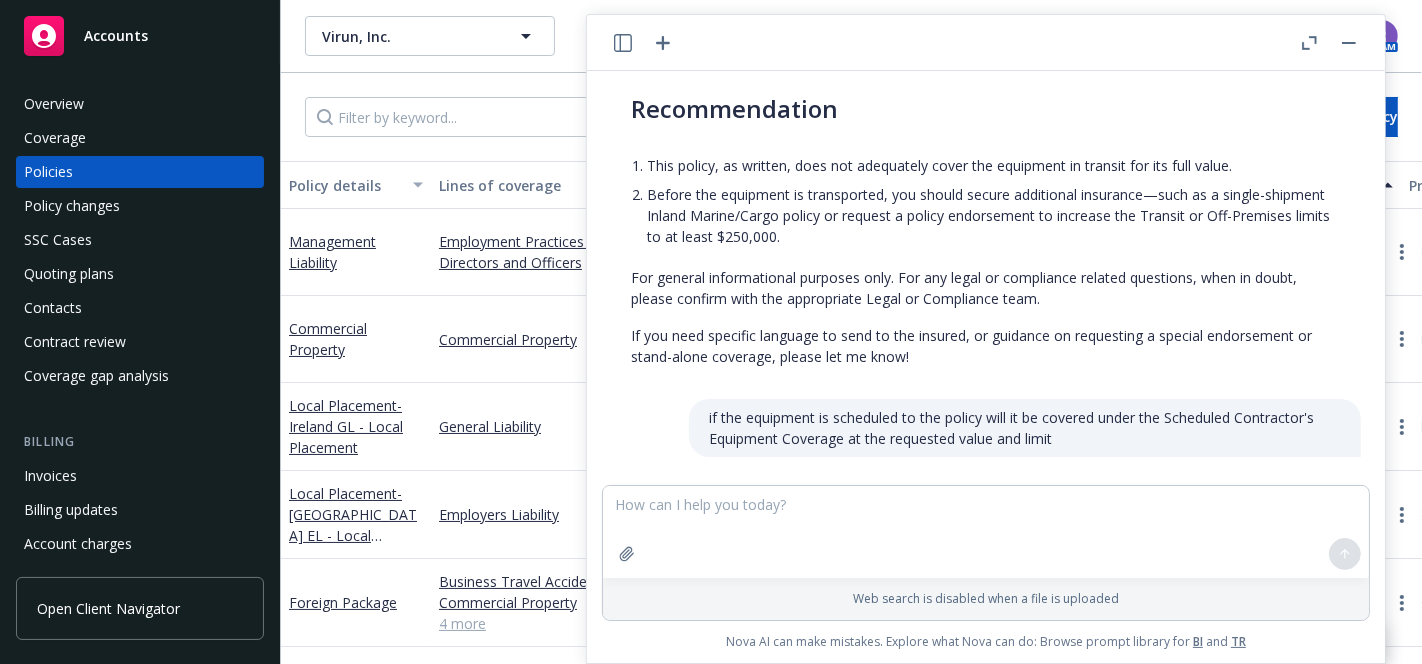 click on "If you need specific language to send to the insured, or guidance on requesting a special endorsement or stand-alone coverage, please let me know!" at bounding box center [986, 346] 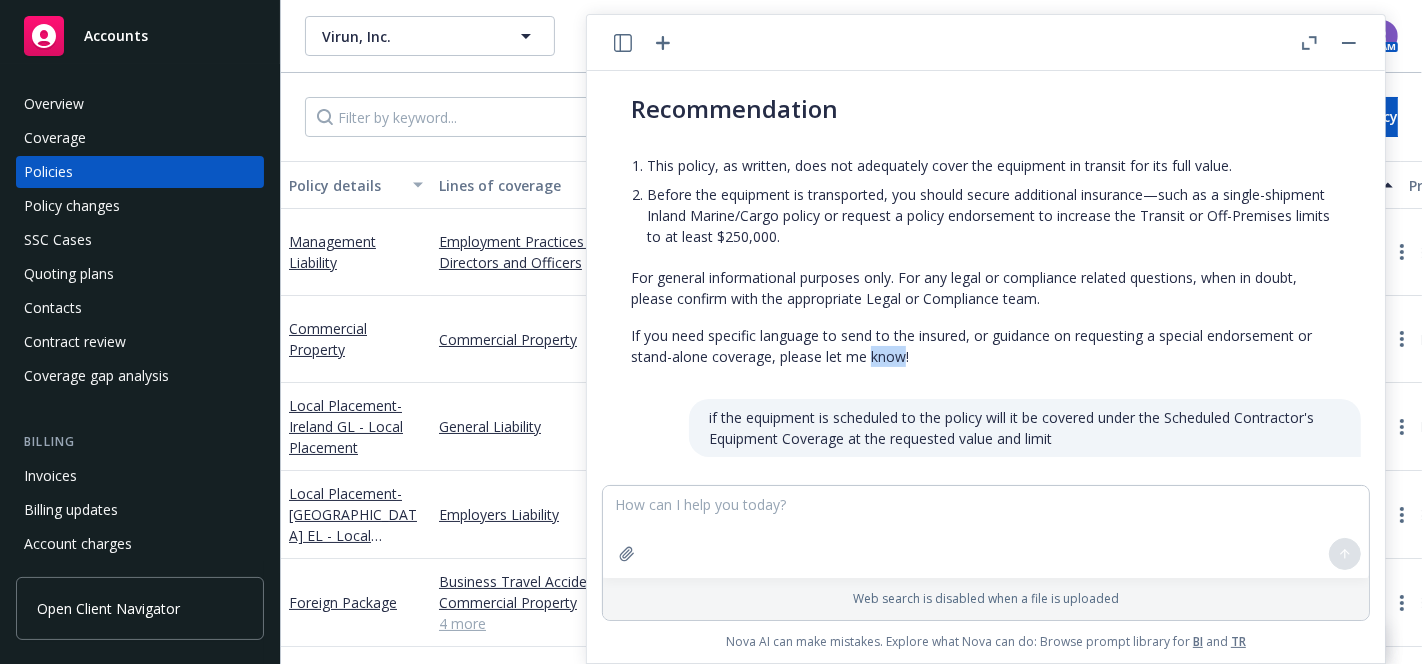 click on "If you need specific language to send to the insured, or guidance on requesting a special endorsement or stand-alone coverage, please let me know!" at bounding box center (986, 346) 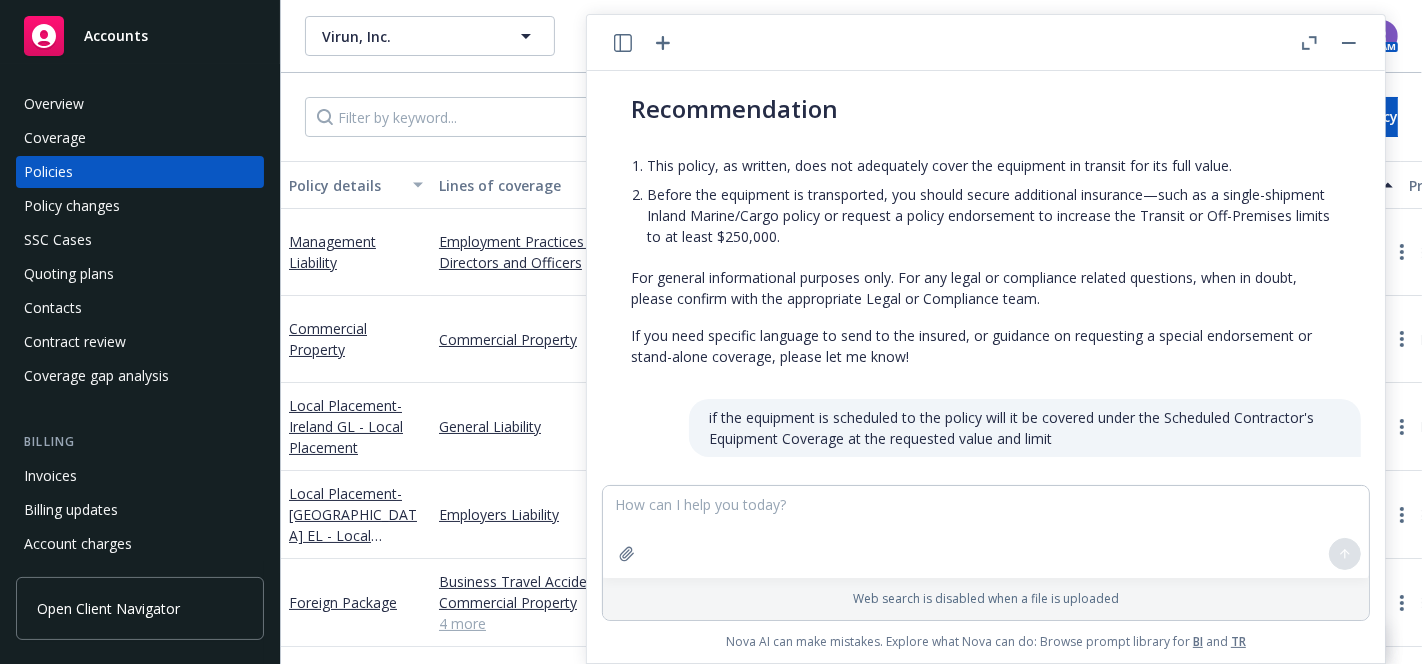click on "If you need specific language to send to the insured, or guidance on requesting a special endorsement or stand-alone coverage, please let me know!" at bounding box center [986, 346] 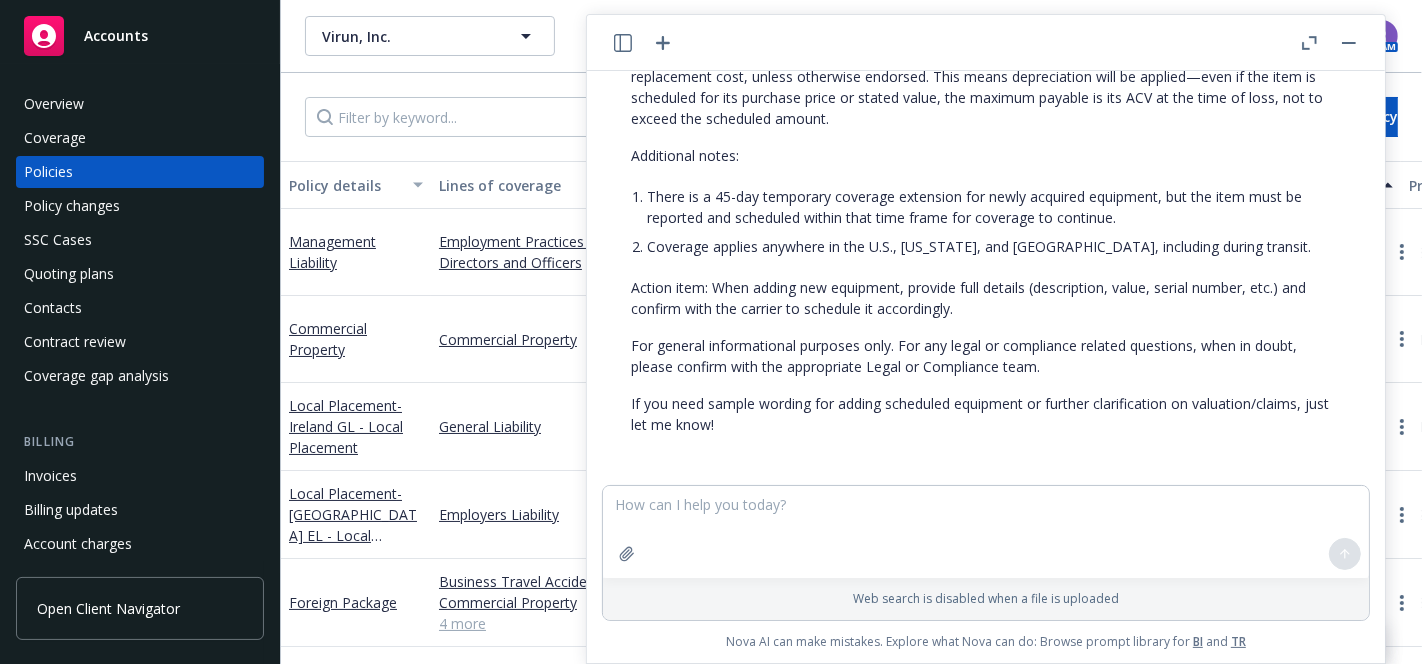 scroll, scrollTop: 1403, scrollLeft: 0, axis: vertical 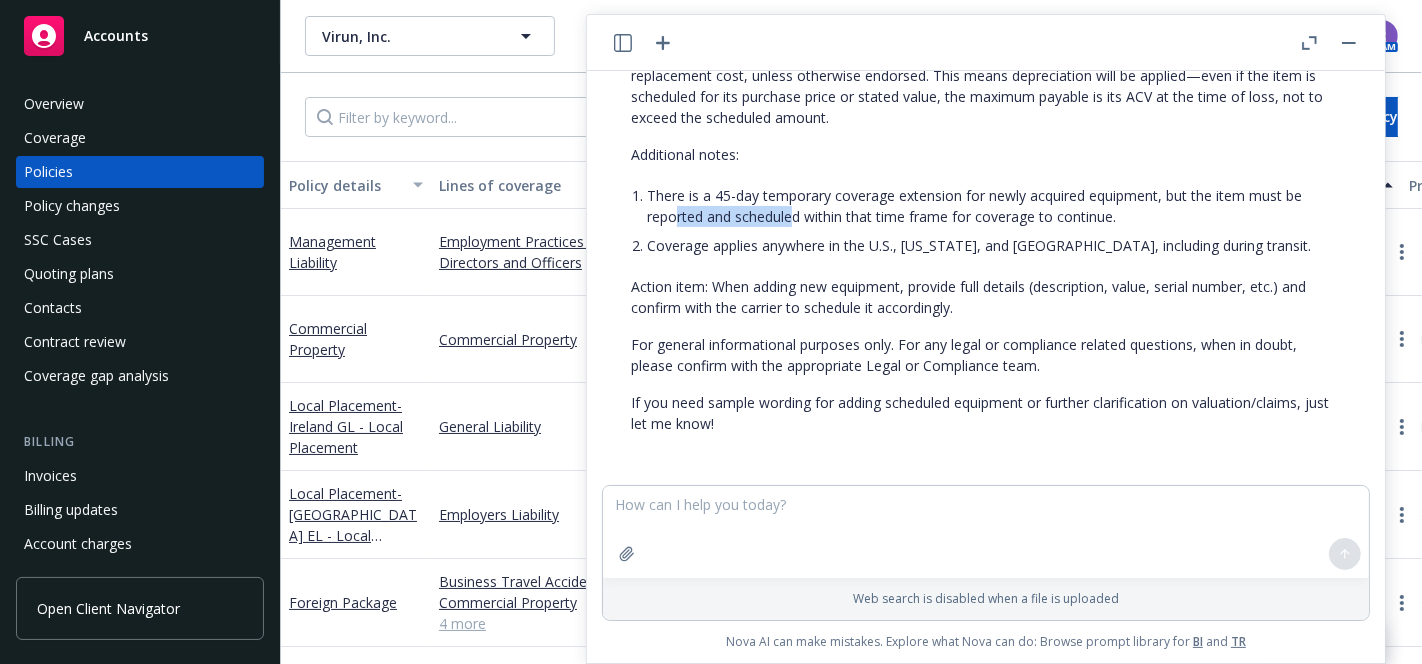 drag, startPoint x: 679, startPoint y: 234, endPoint x: 841, endPoint y: 242, distance: 162.19742 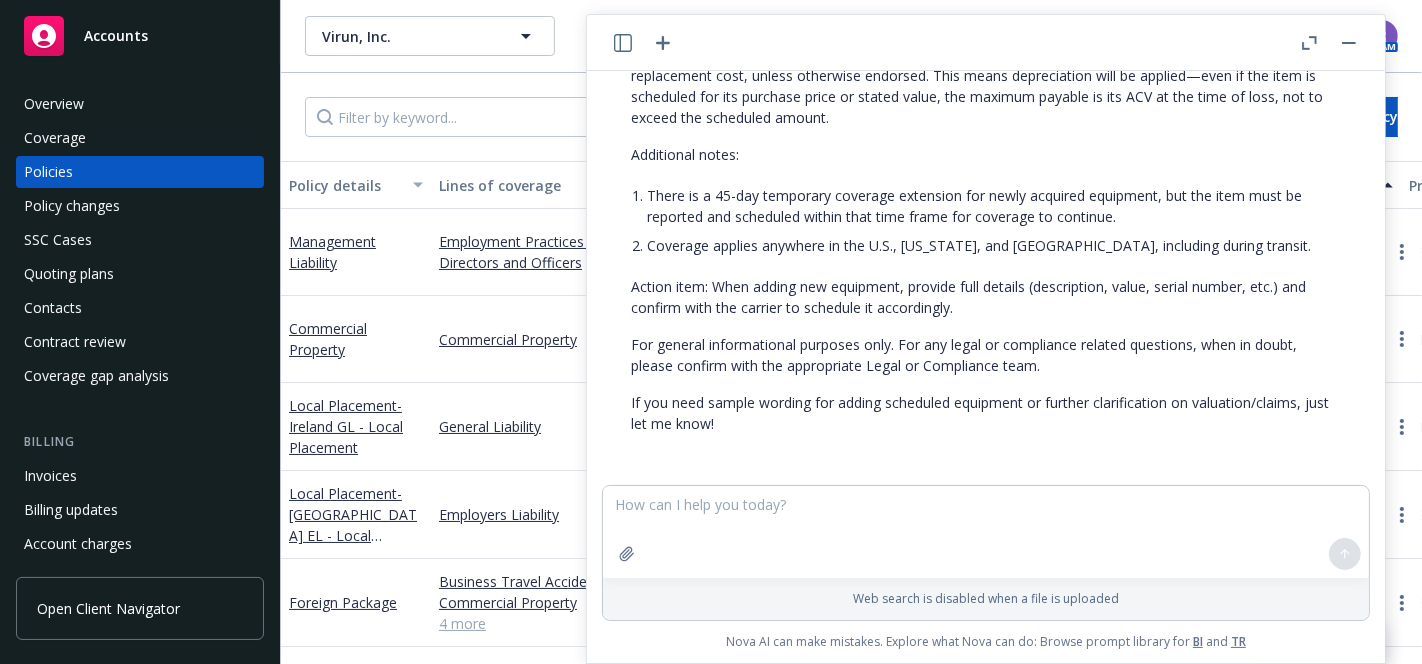 click on "Action item: When adding new equipment, provide full details (description, value, serial number, etc.) and confirm with the carrier to schedule it accordingly." at bounding box center (986, 297) 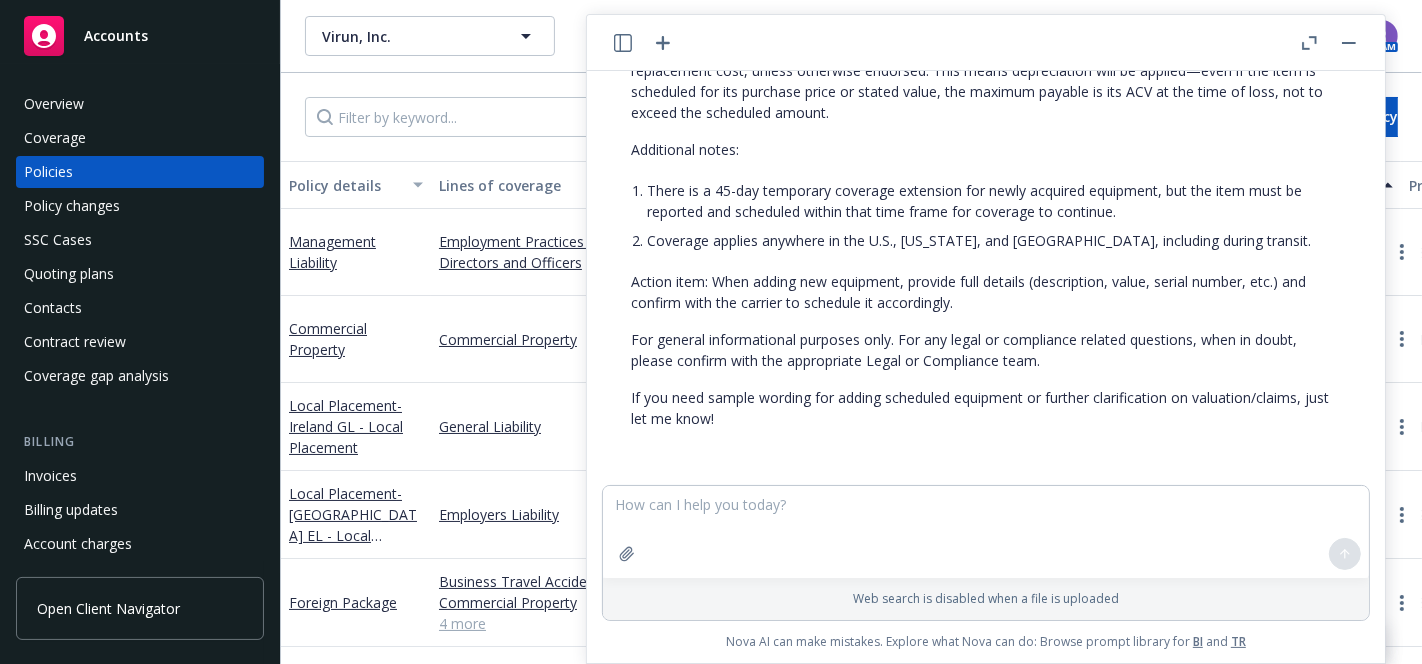 scroll, scrollTop: 1427, scrollLeft: 0, axis: vertical 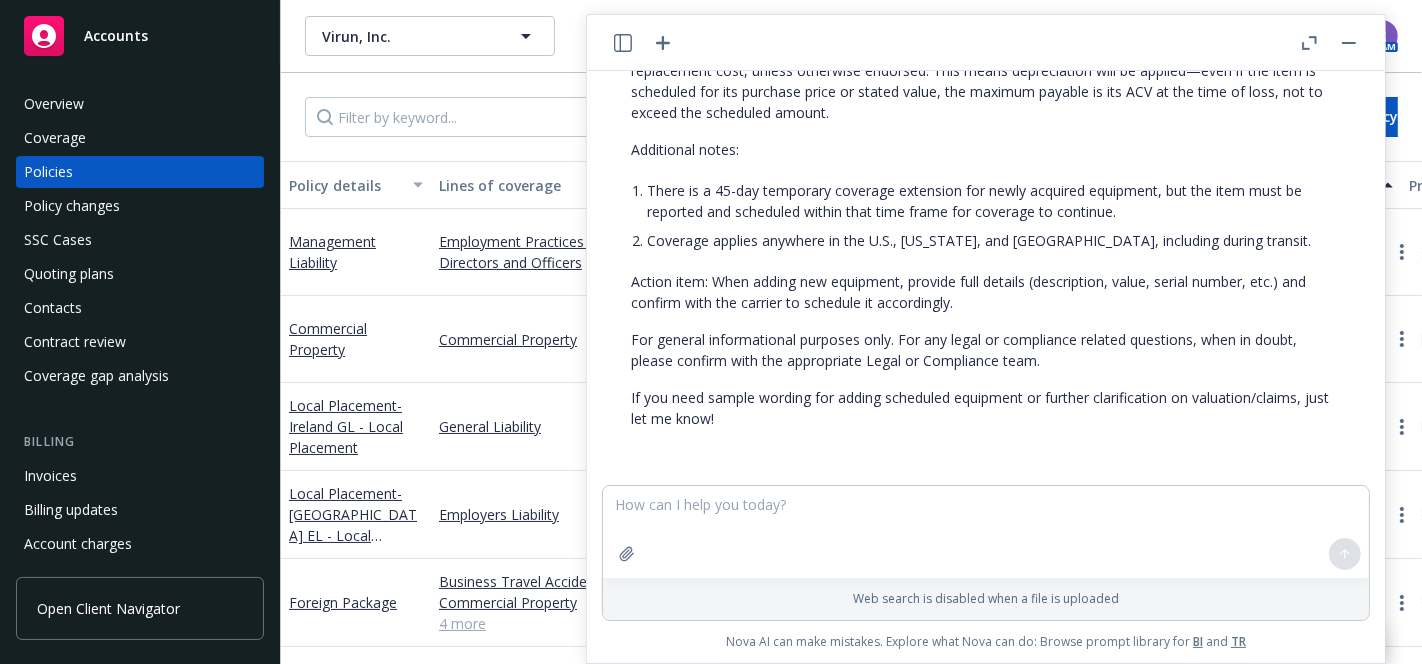 click on "For general informational purposes only. For any legal or compliance related questions, when in doubt, please confirm with the appropriate Legal or Compliance team." at bounding box center [986, 350] 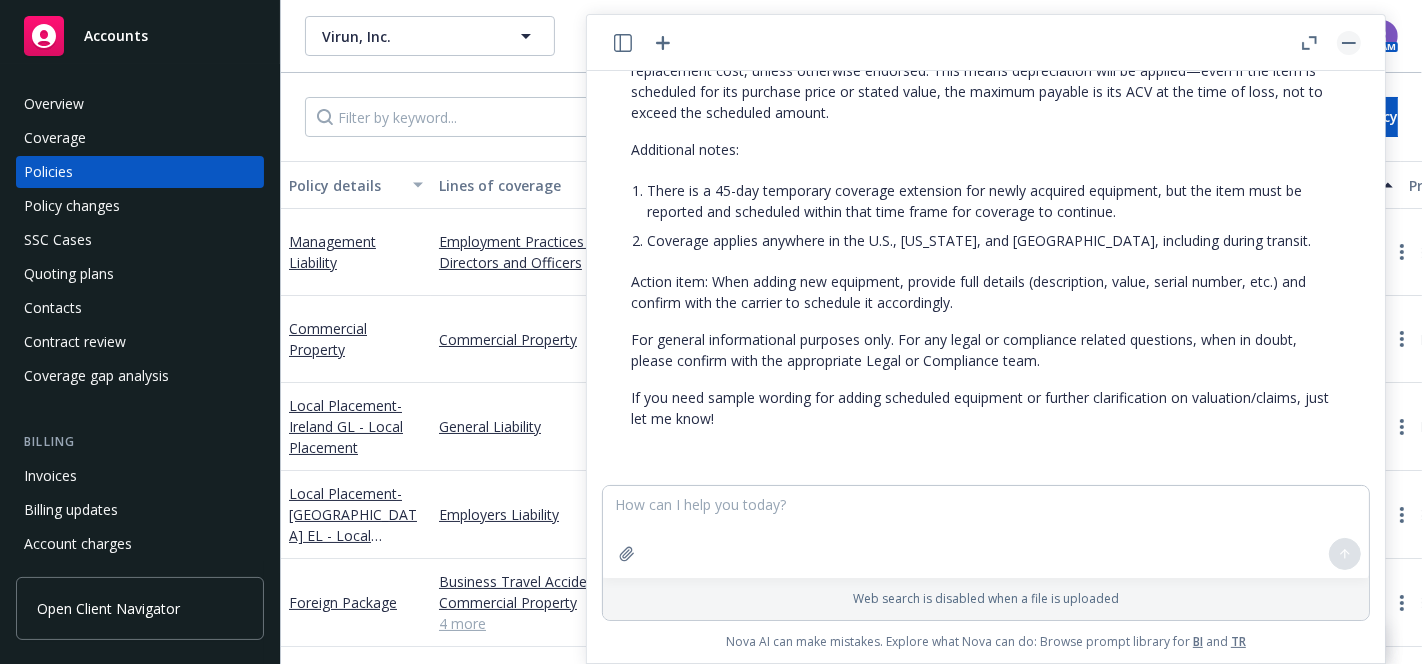 click at bounding box center (1349, 43) 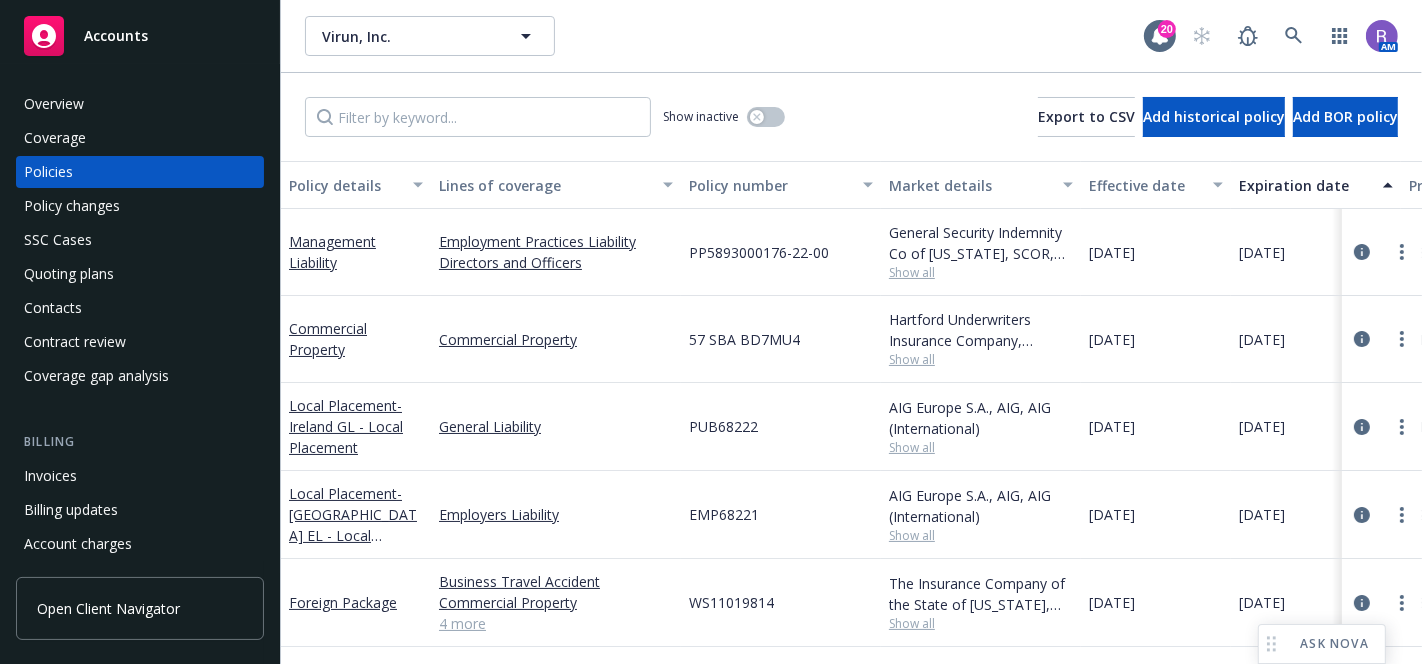 click on "Show inactive Export to CSV Add historical policy Add BOR policy" at bounding box center [851, 117] 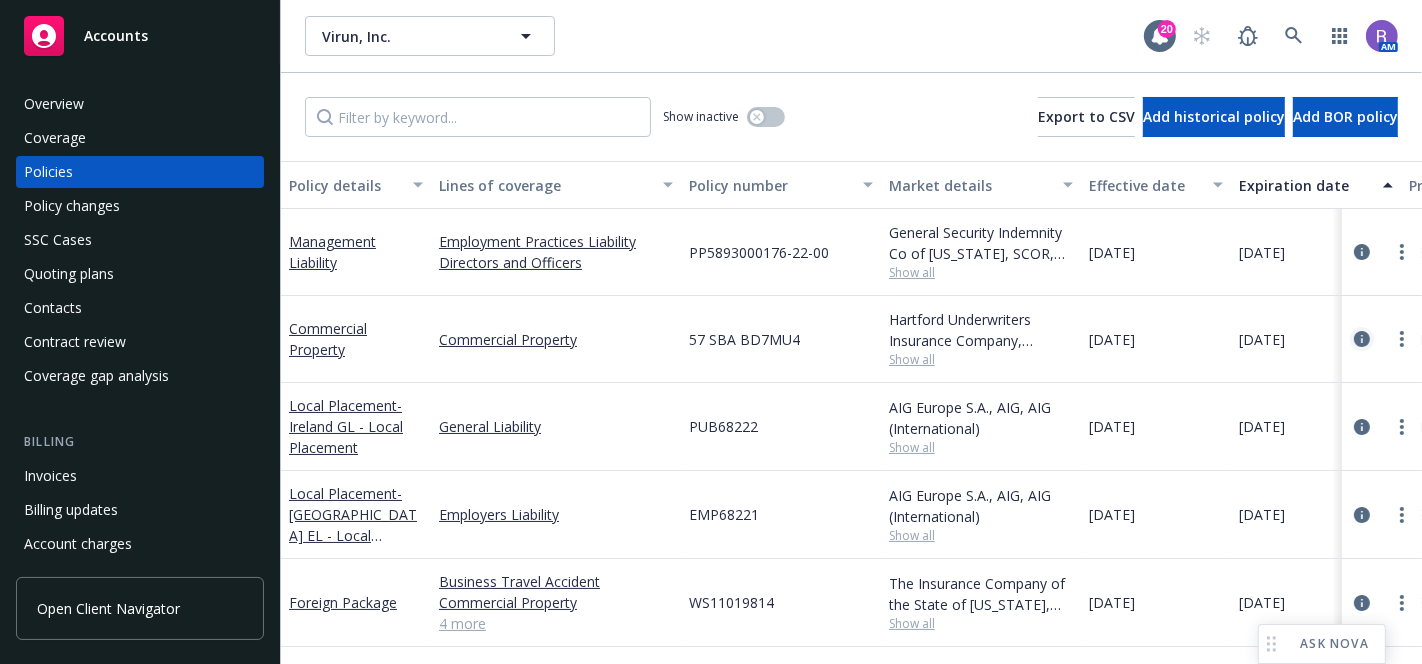 click 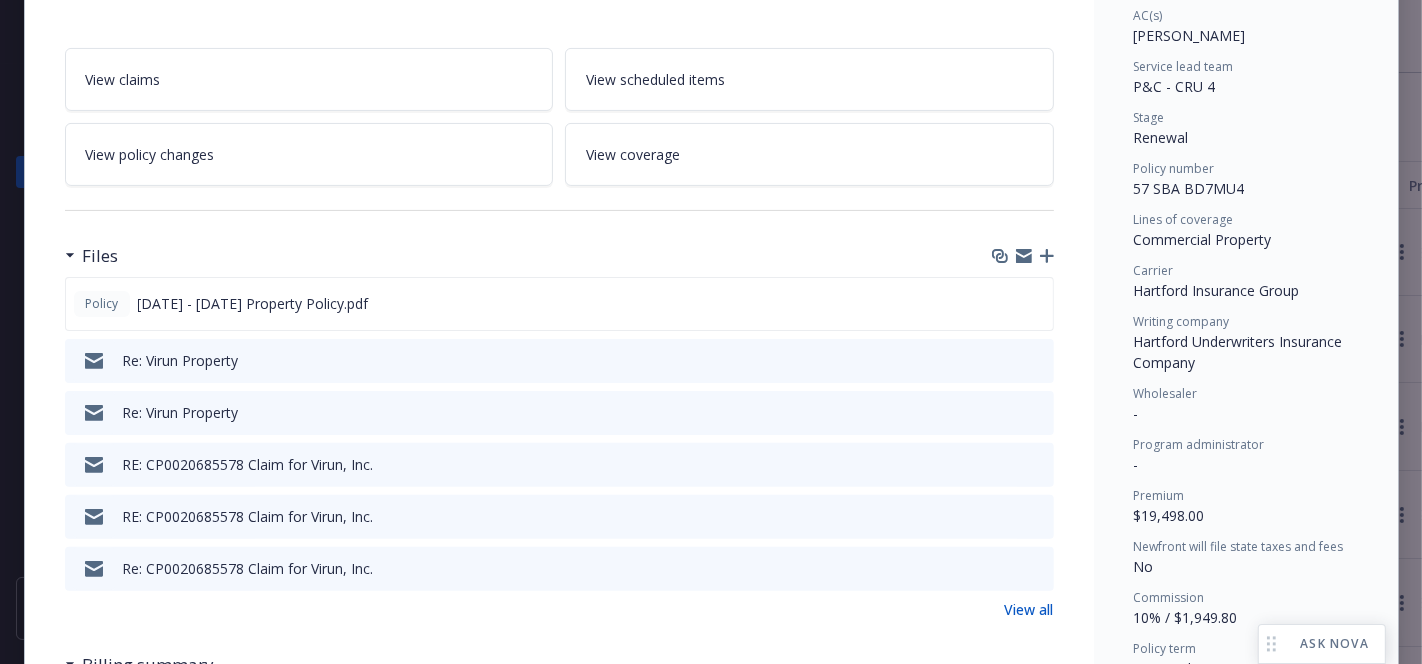 scroll, scrollTop: 365, scrollLeft: 0, axis: vertical 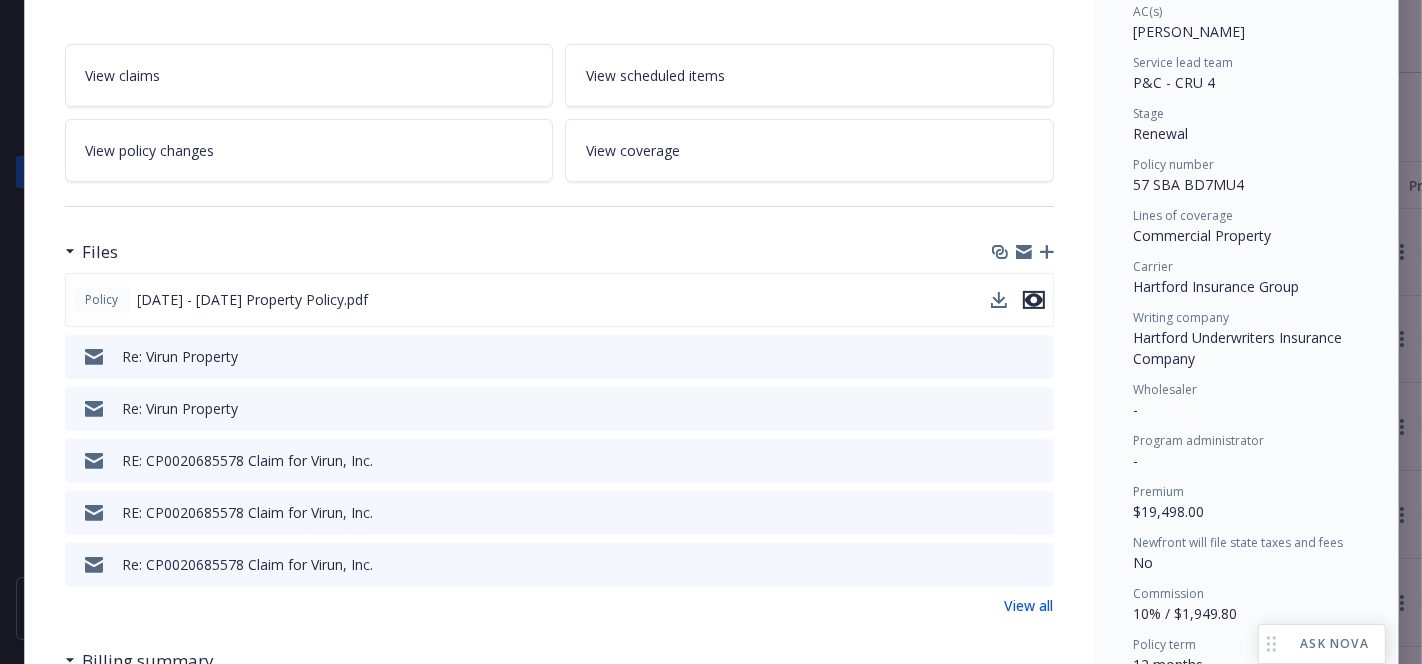 click 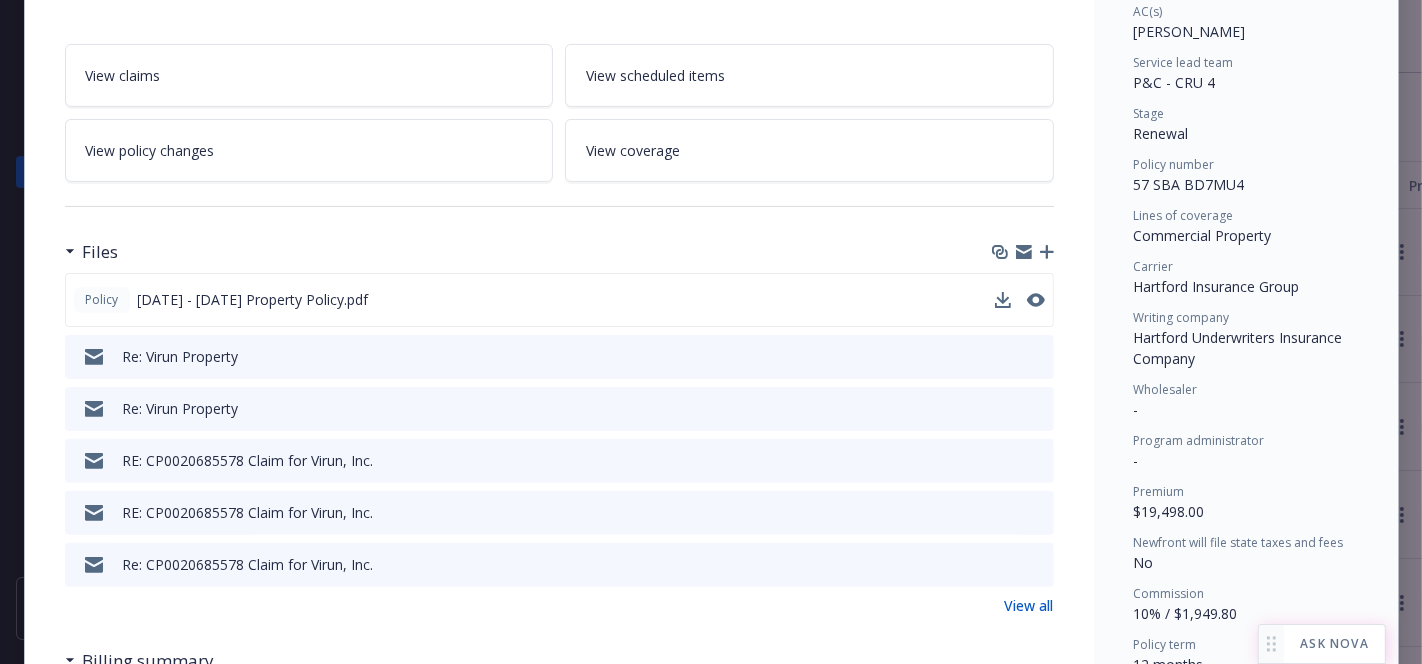 click at bounding box center [1271, 644] 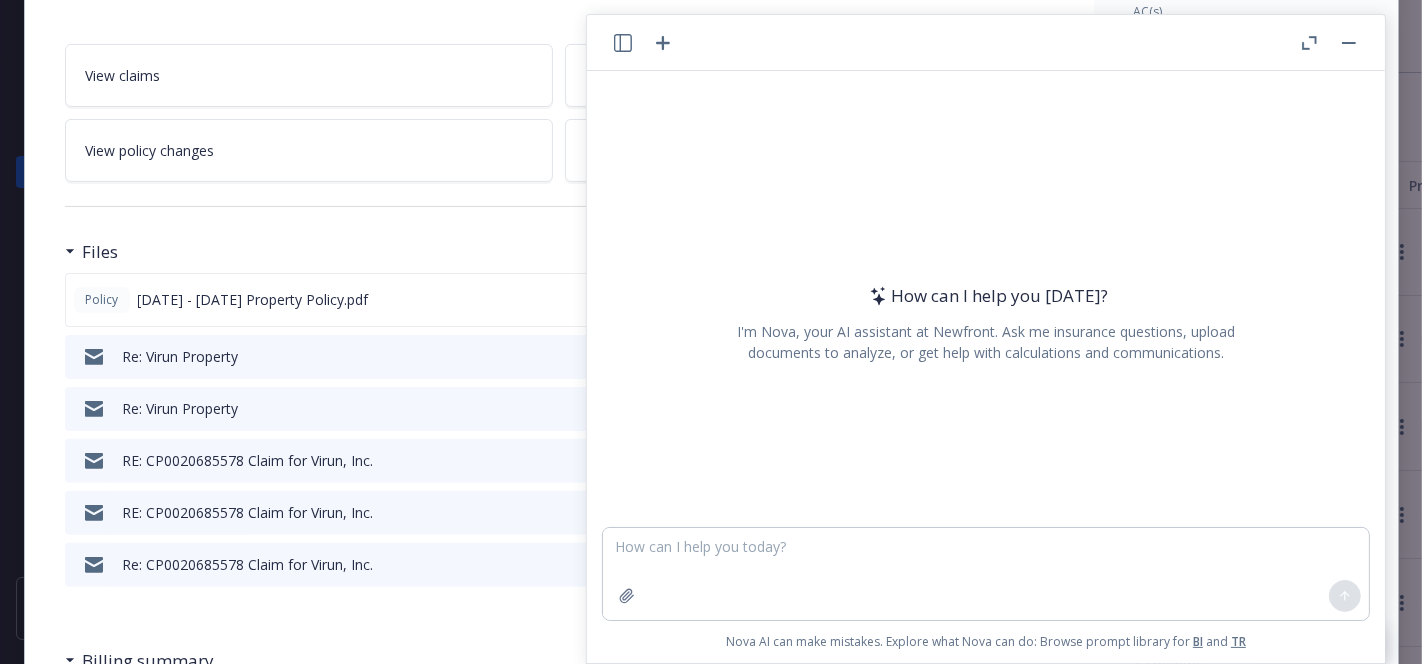 click at bounding box center (643, 43) 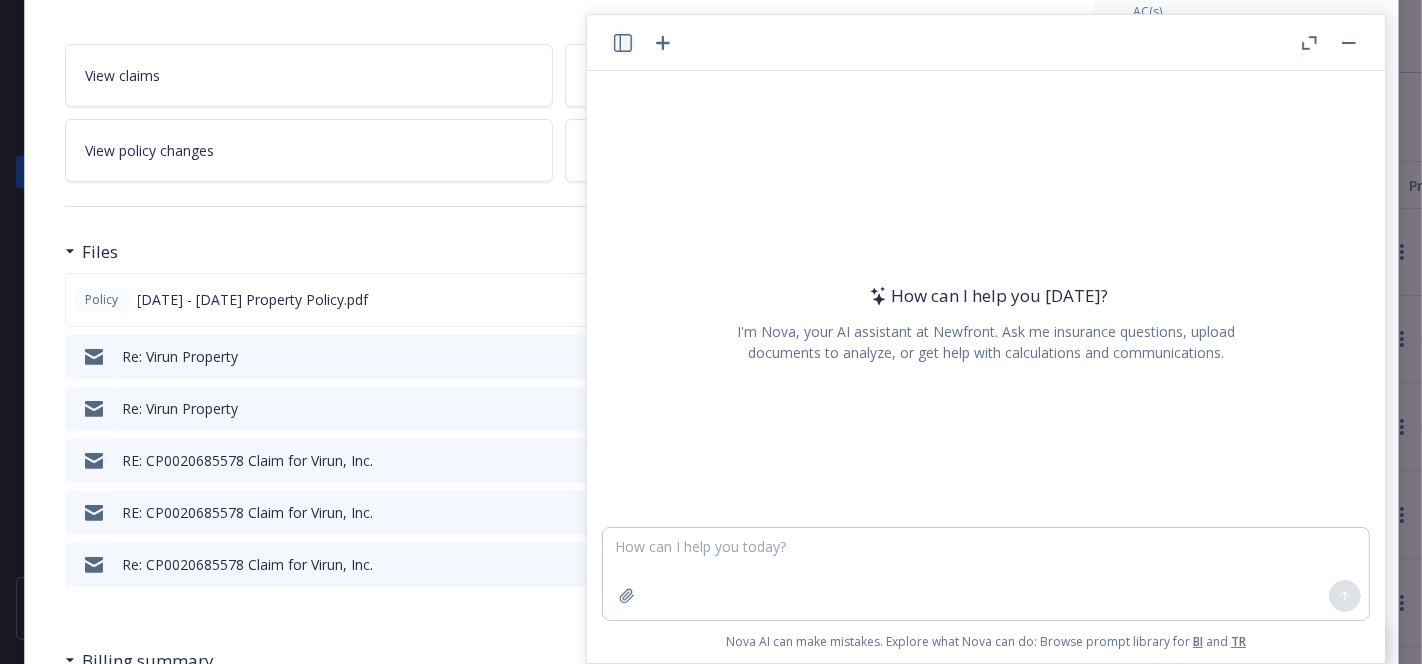 click 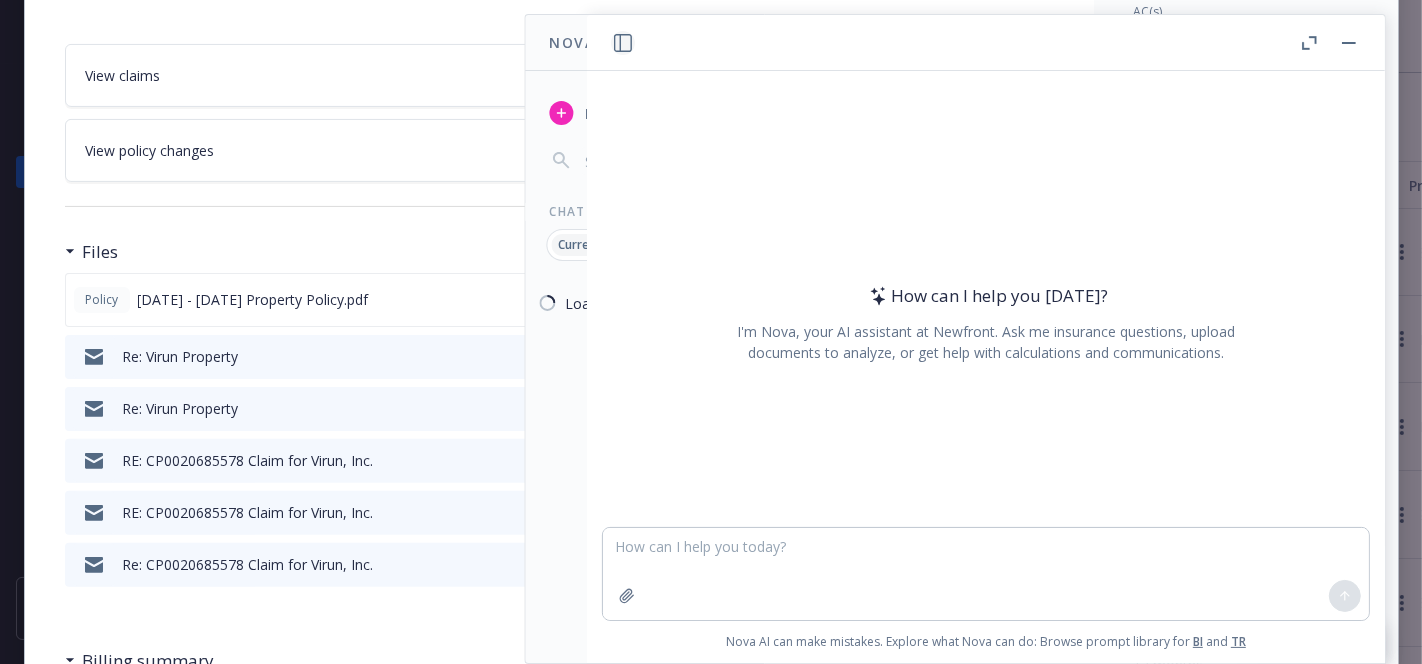 click 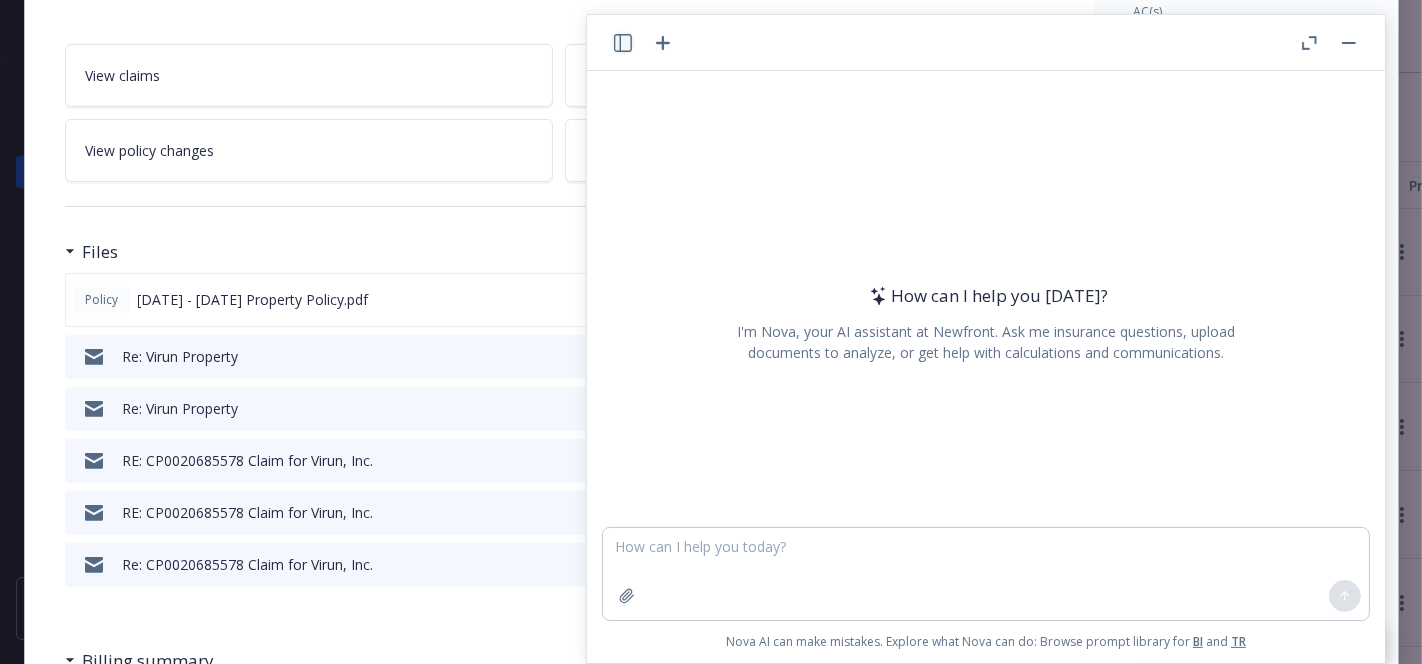 click 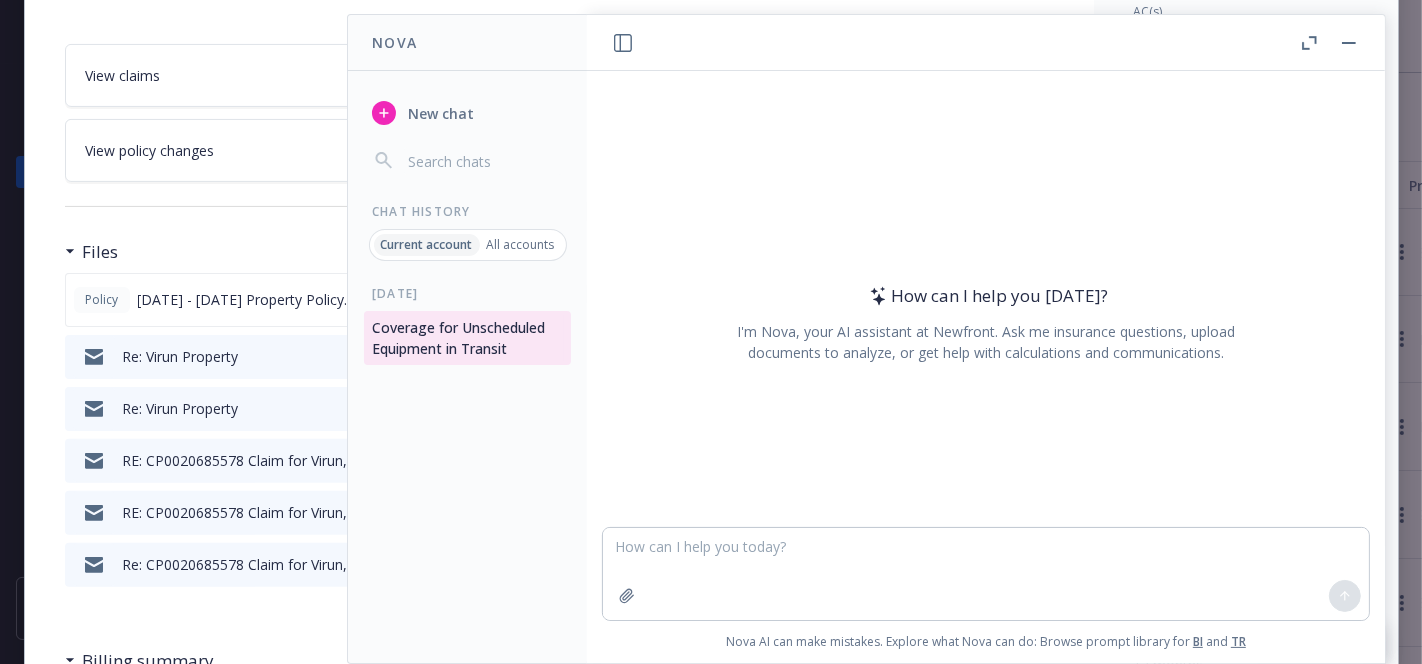 click on "Current account" at bounding box center (427, 245) 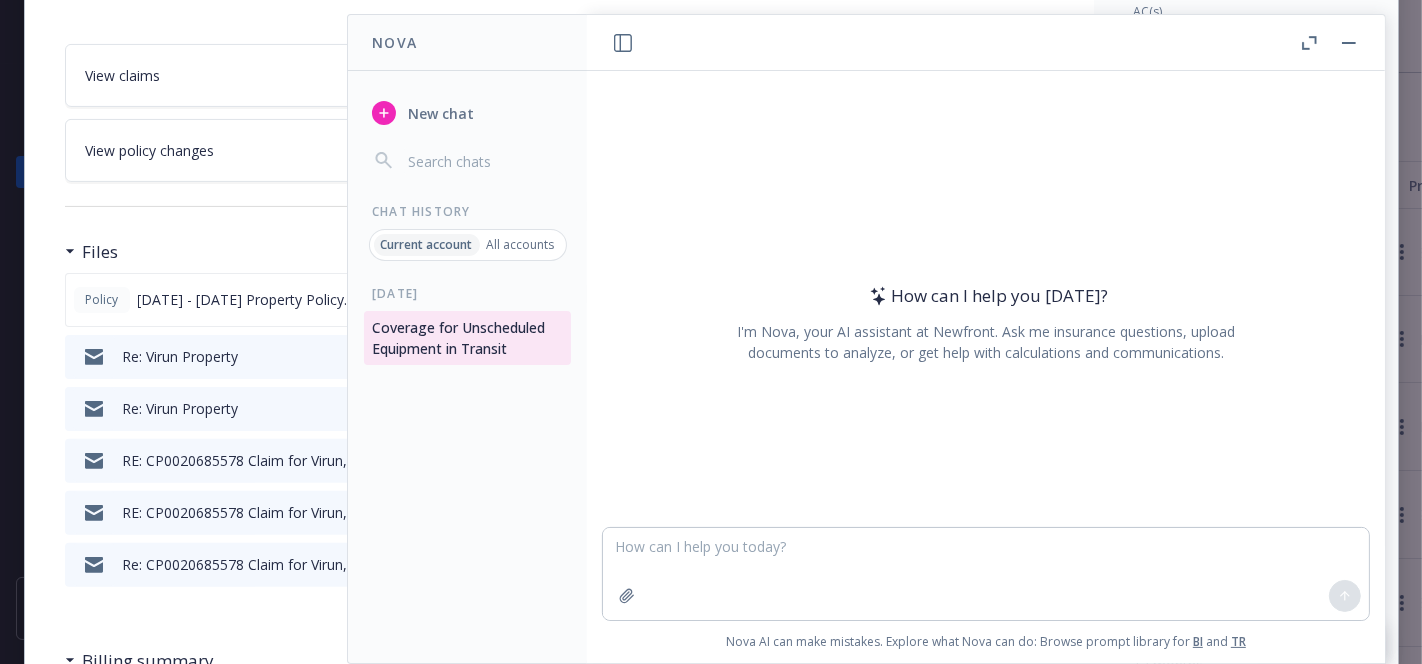 click on "All accounts" at bounding box center [521, 245] 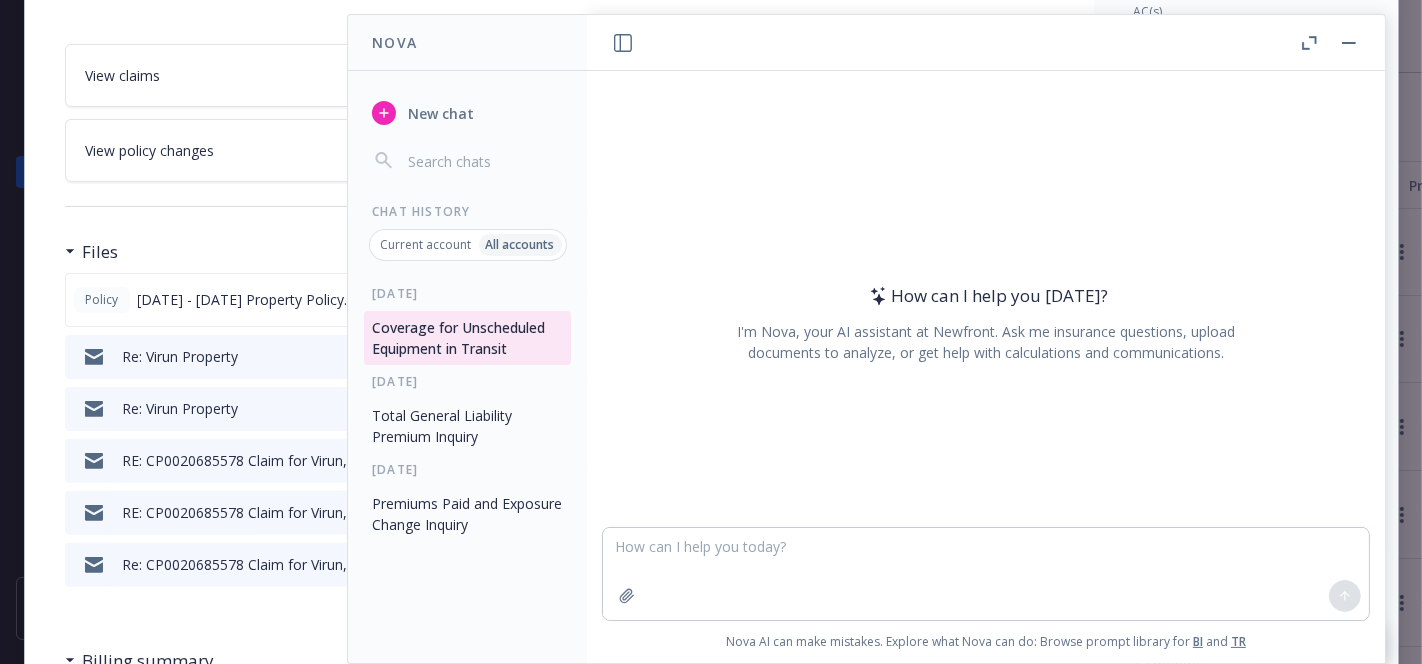 click on "Current account" at bounding box center [426, 245] 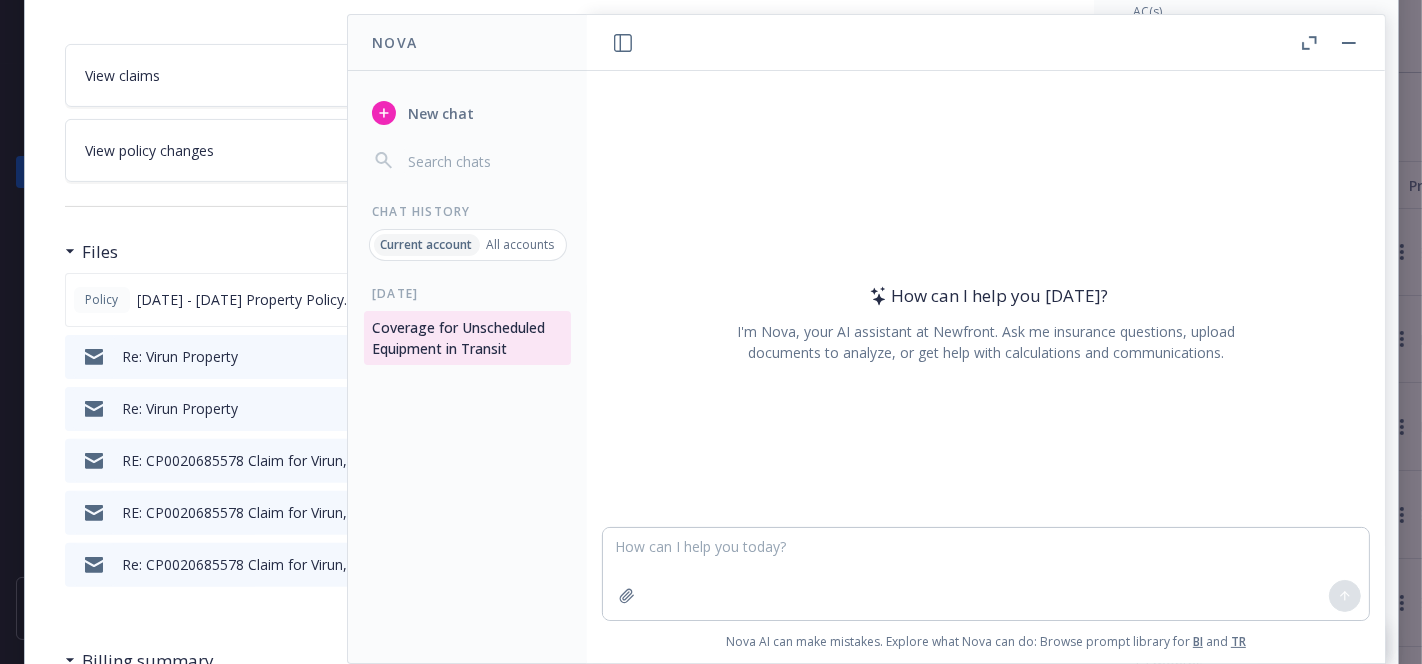 click on "Coverage for Unscheduled Equipment in Transit" at bounding box center (467, 338) 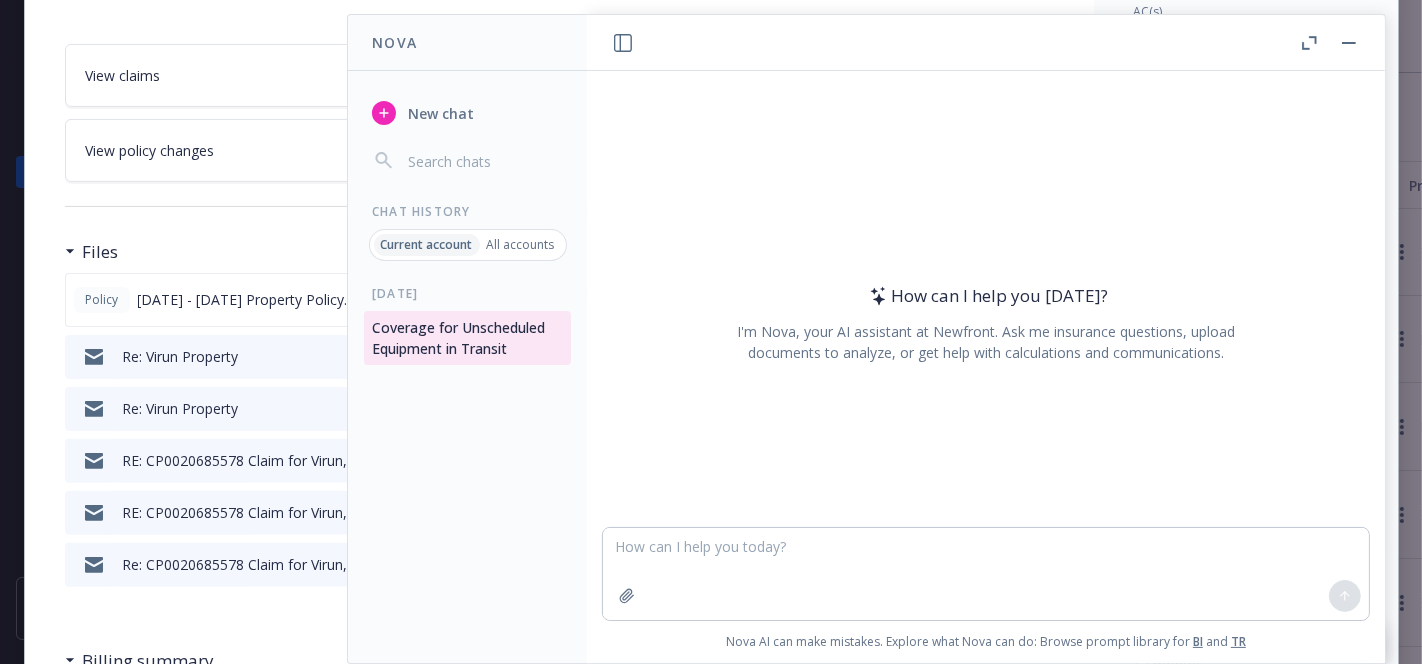 click at bounding box center [483, 161] 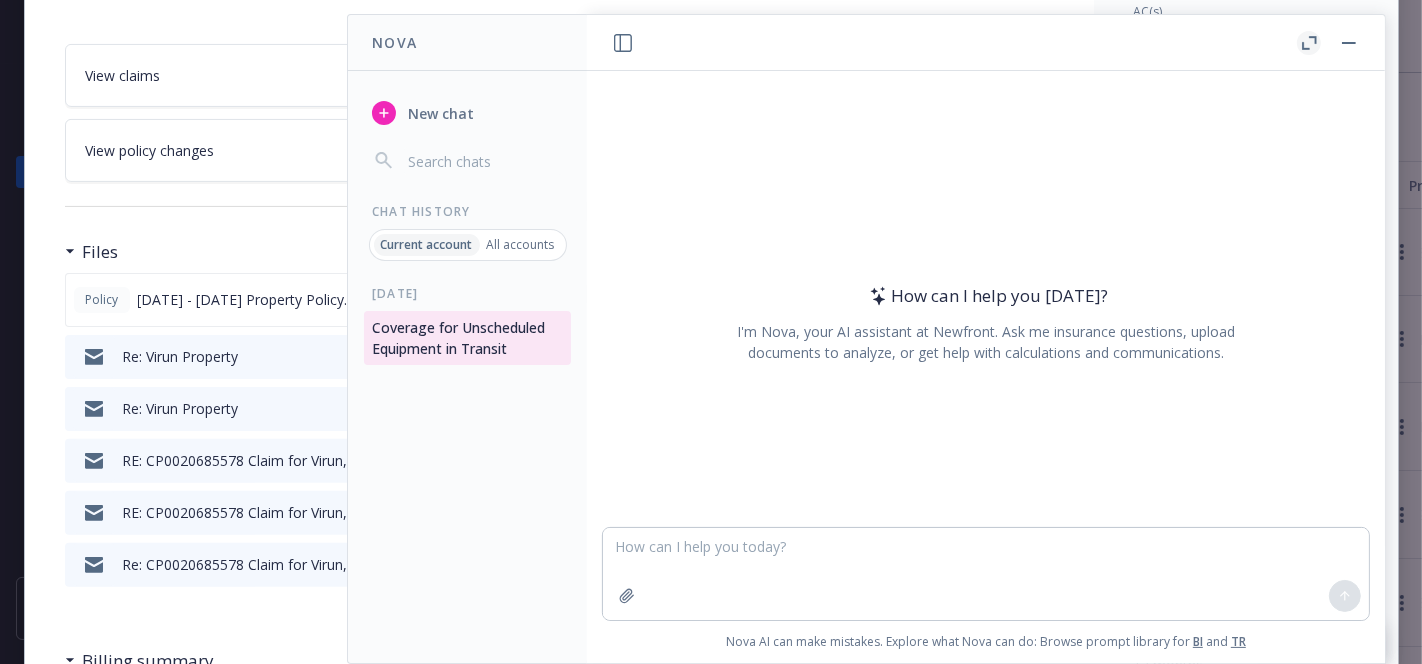 click 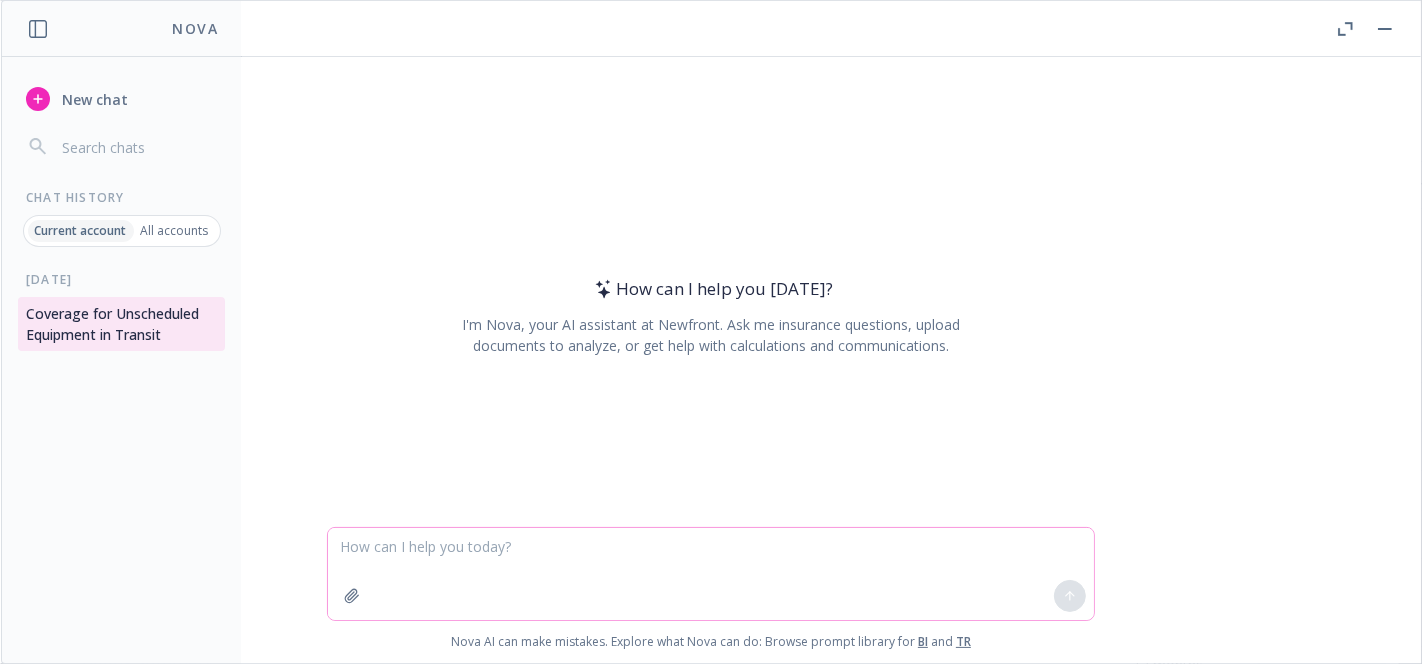 click at bounding box center (711, 574) 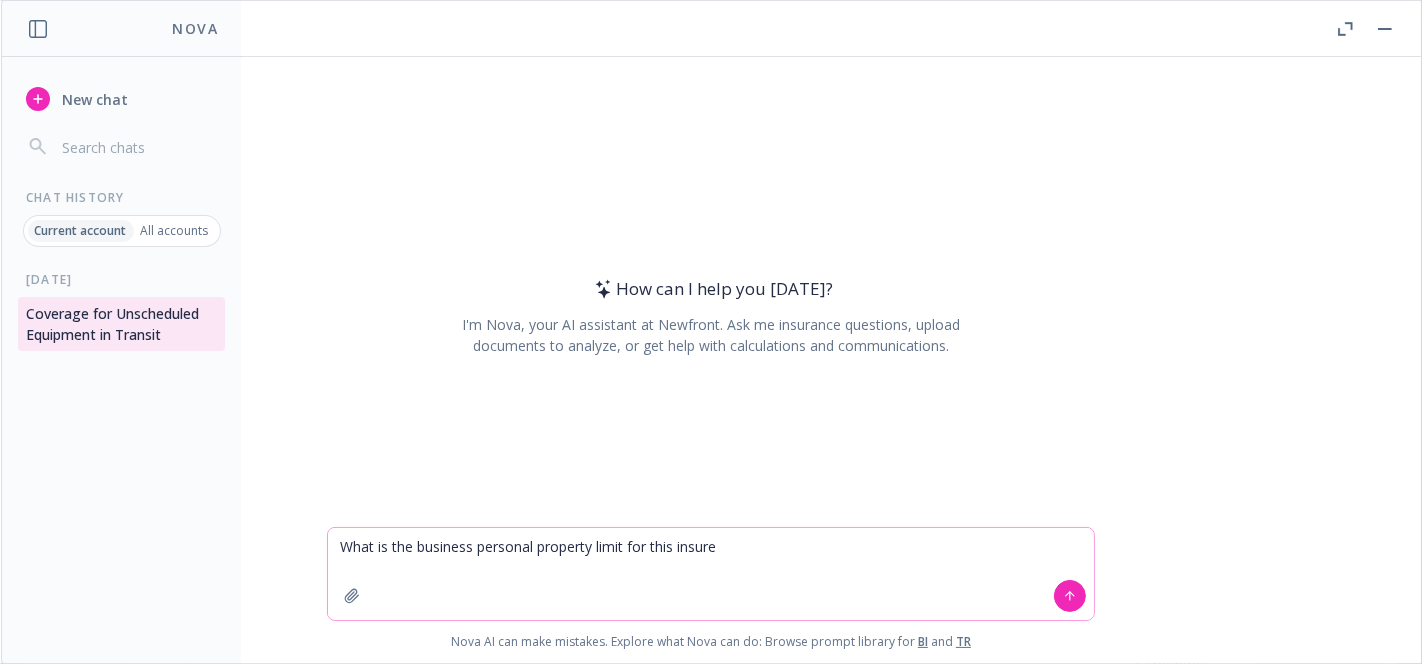type on "What is the business personal property limit for this insured" 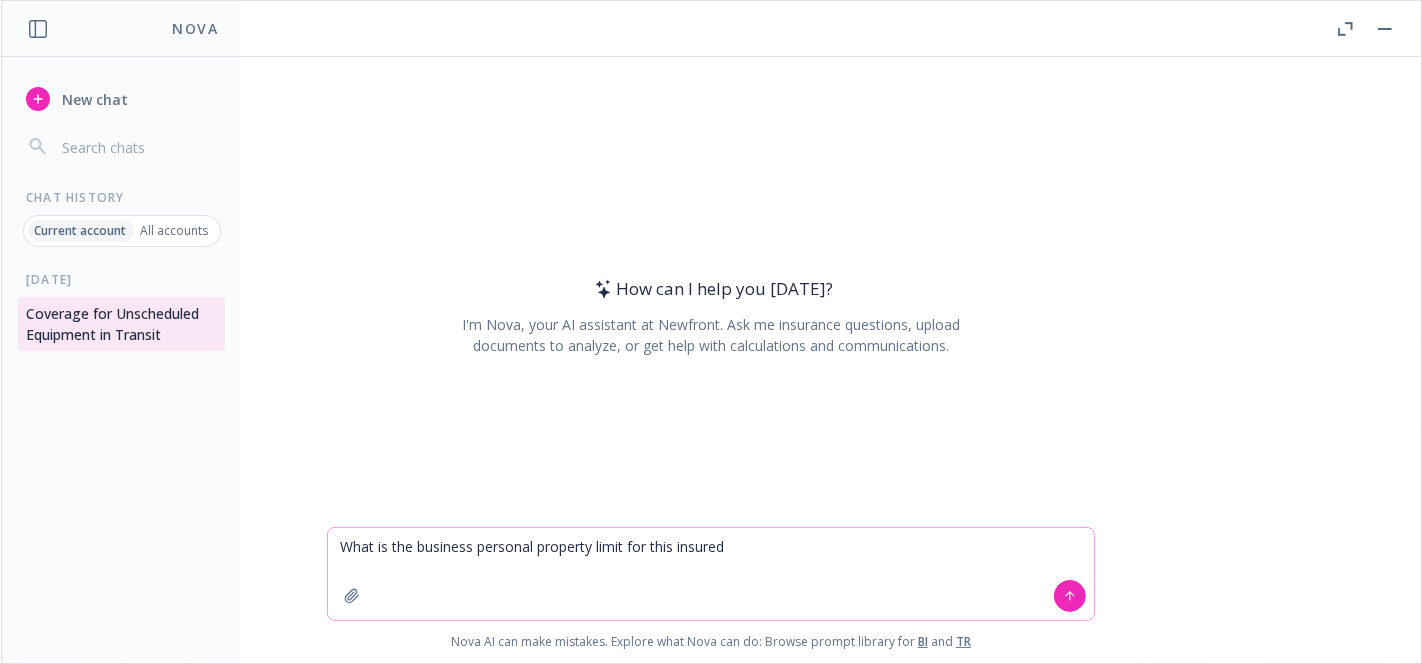 type 